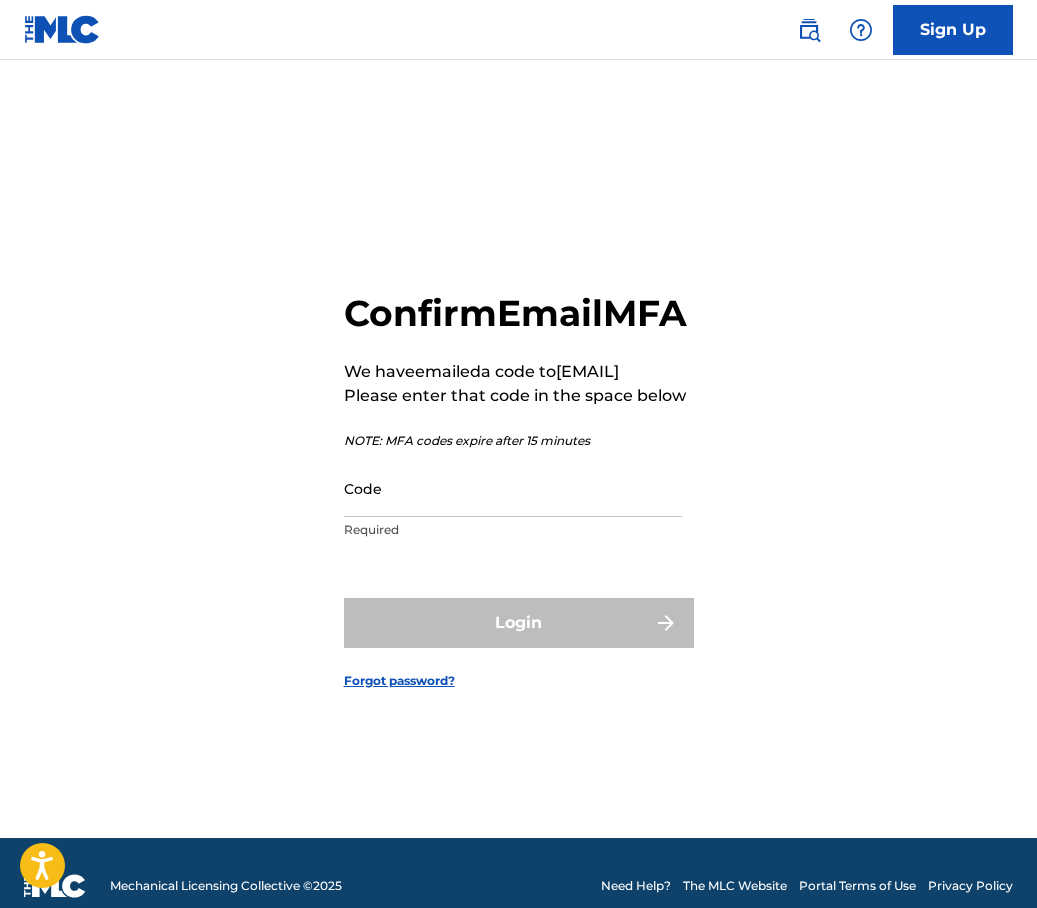scroll, scrollTop: 0, scrollLeft: 0, axis: both 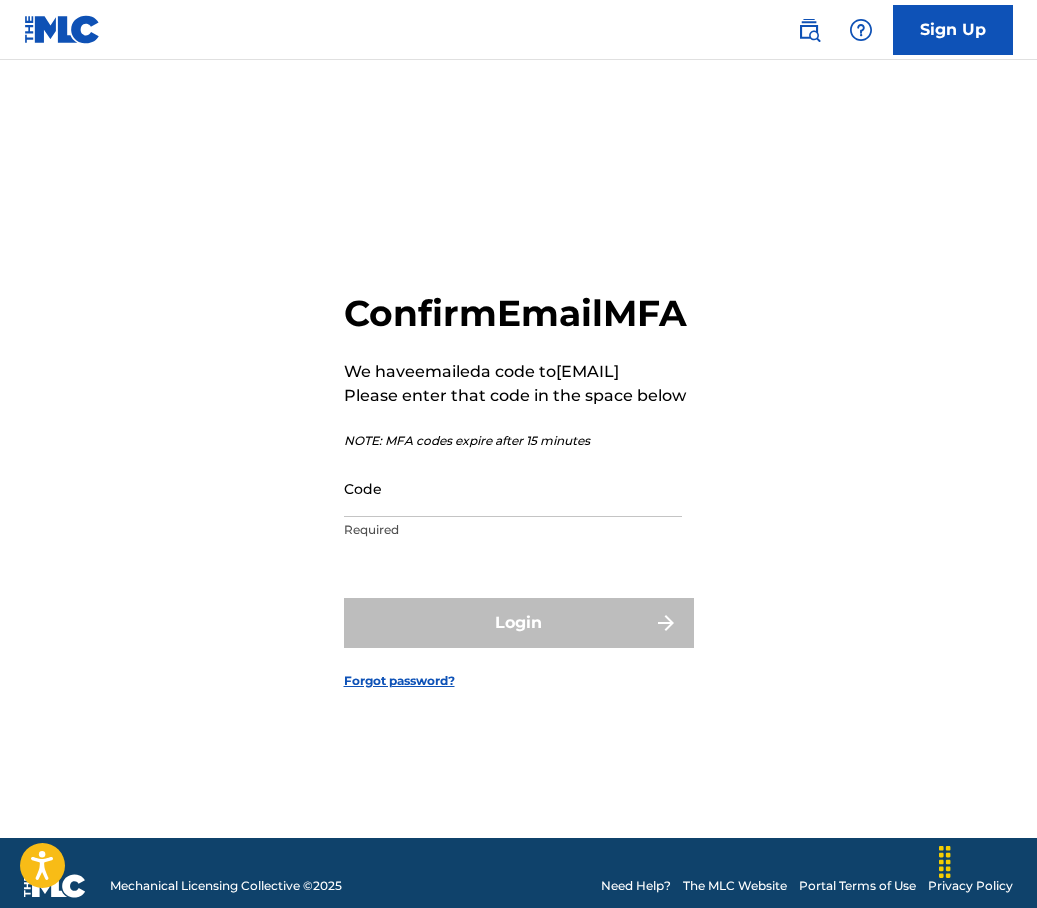 click on "Code" at bounding box center (513, 488) 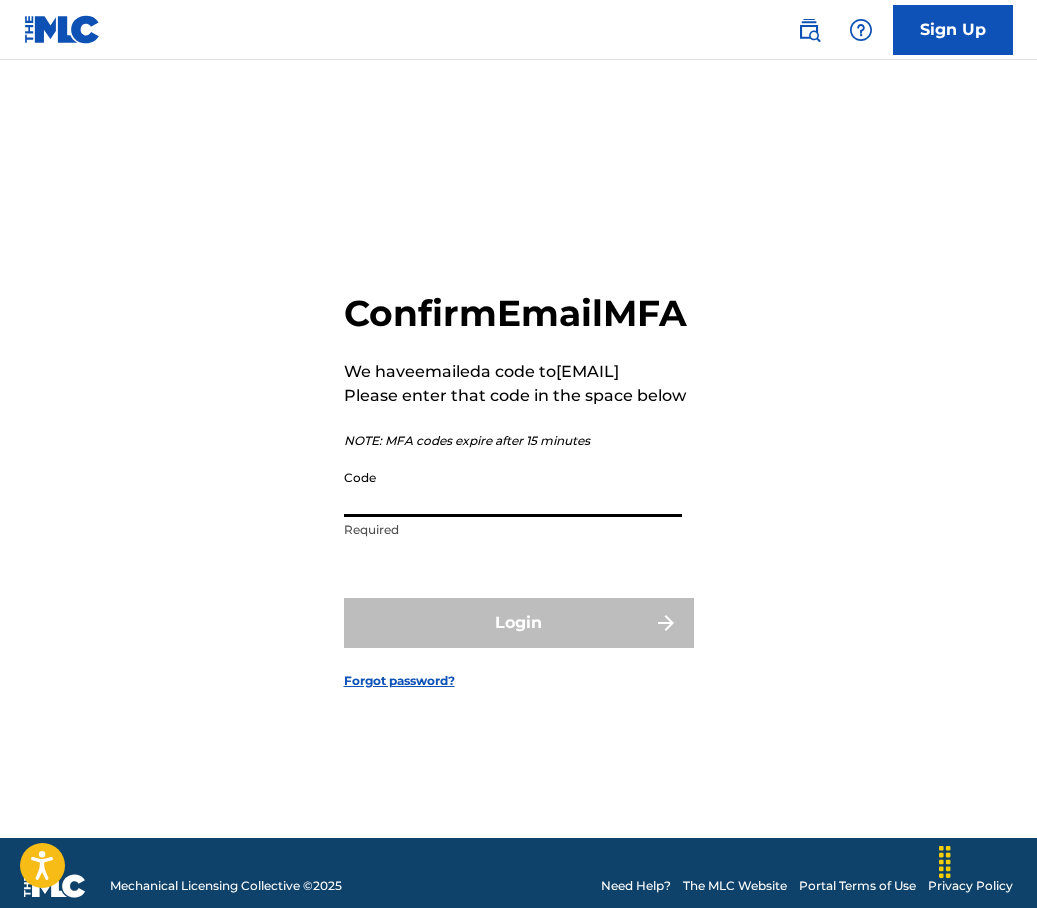 paste on "867880" 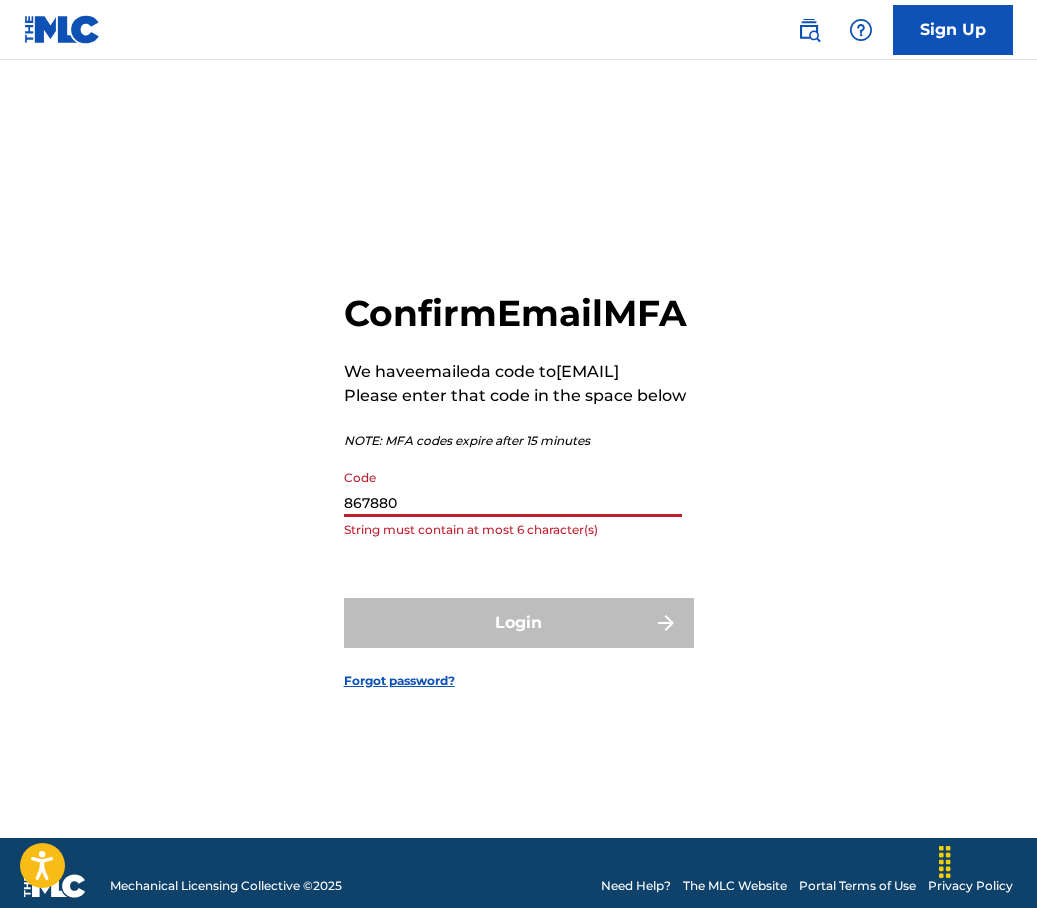 click on "867880" at bounding box center [513, 488] 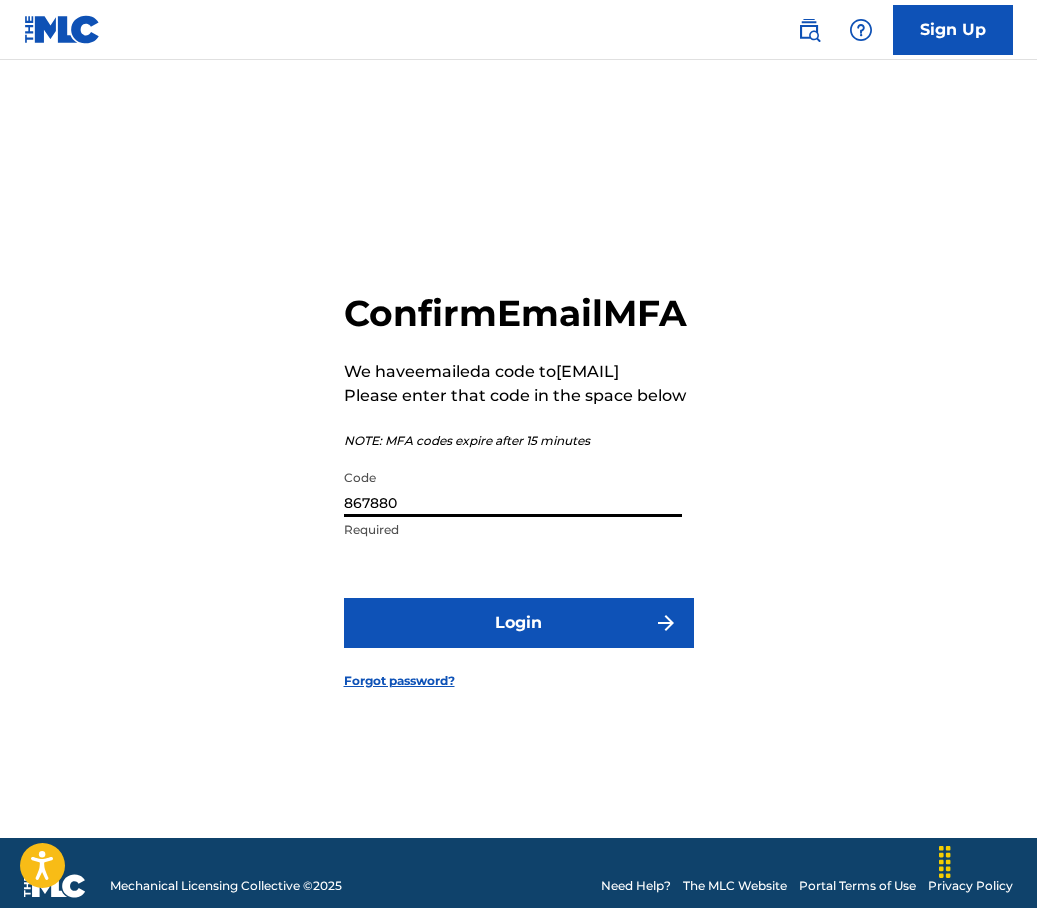 type on "867880" 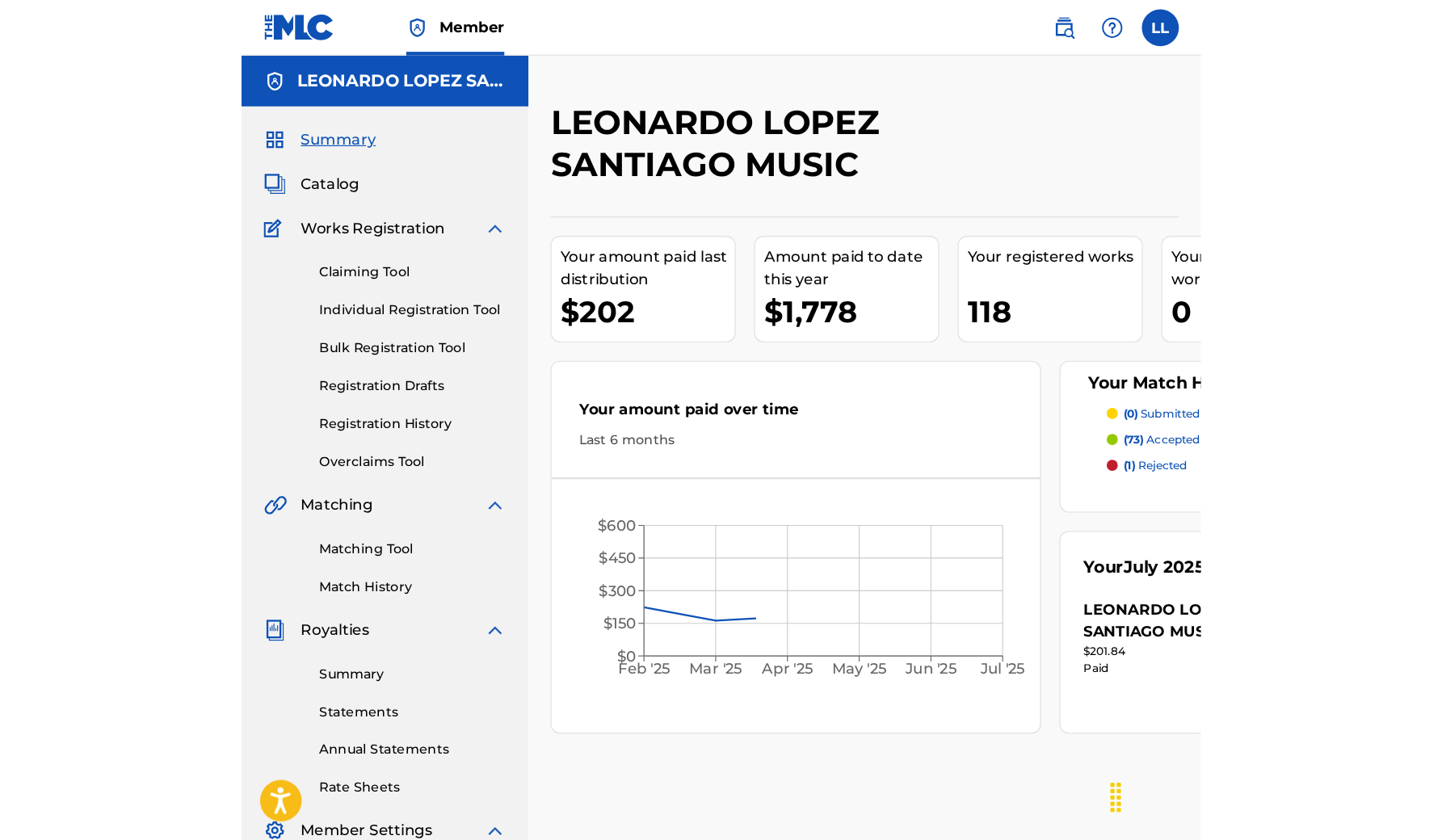 scroll, scrollTop: 0, scrollLeft: 0, axis: both 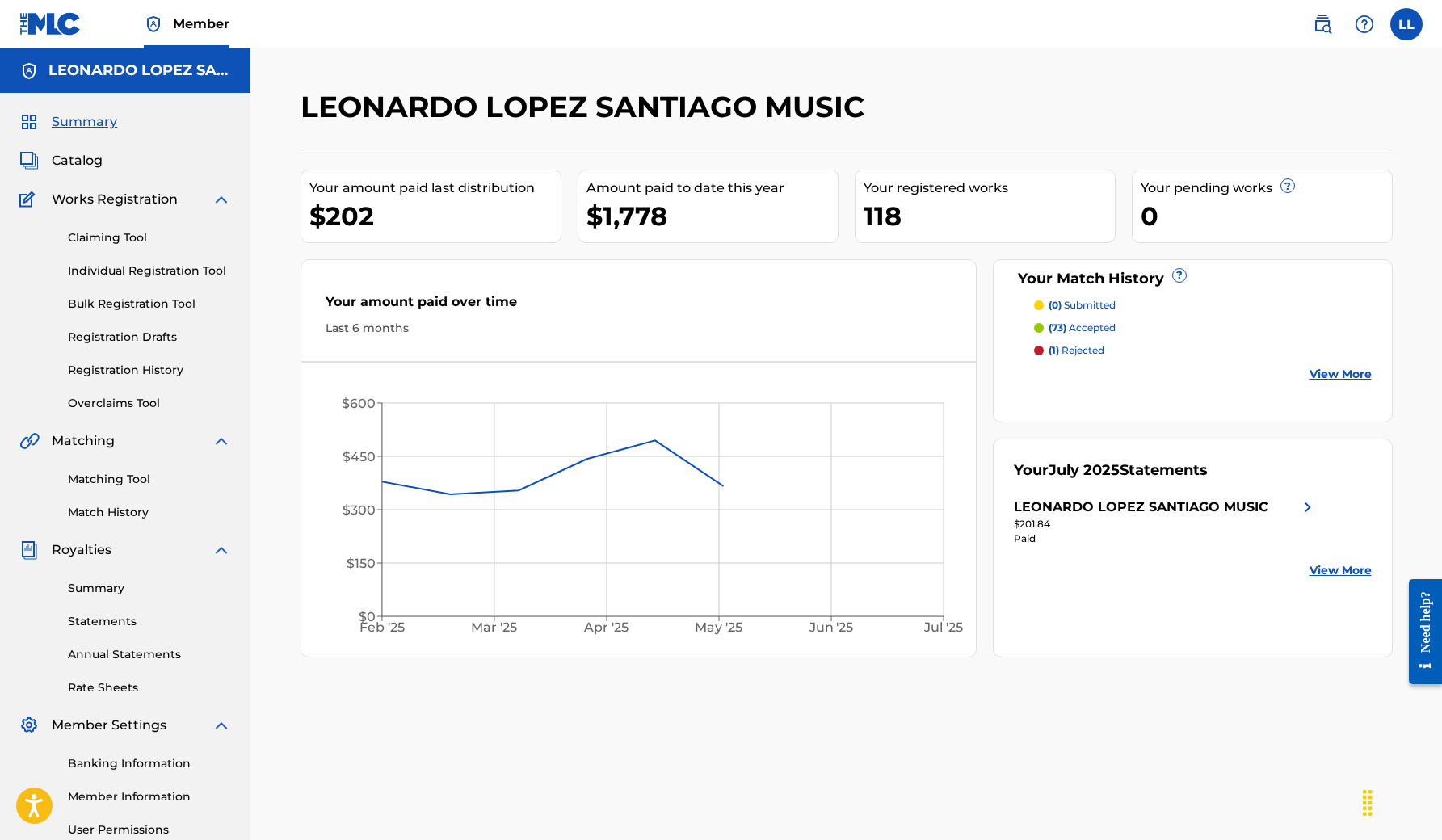 click on "Individual Registration Tool" at bounding box center (149, 271) 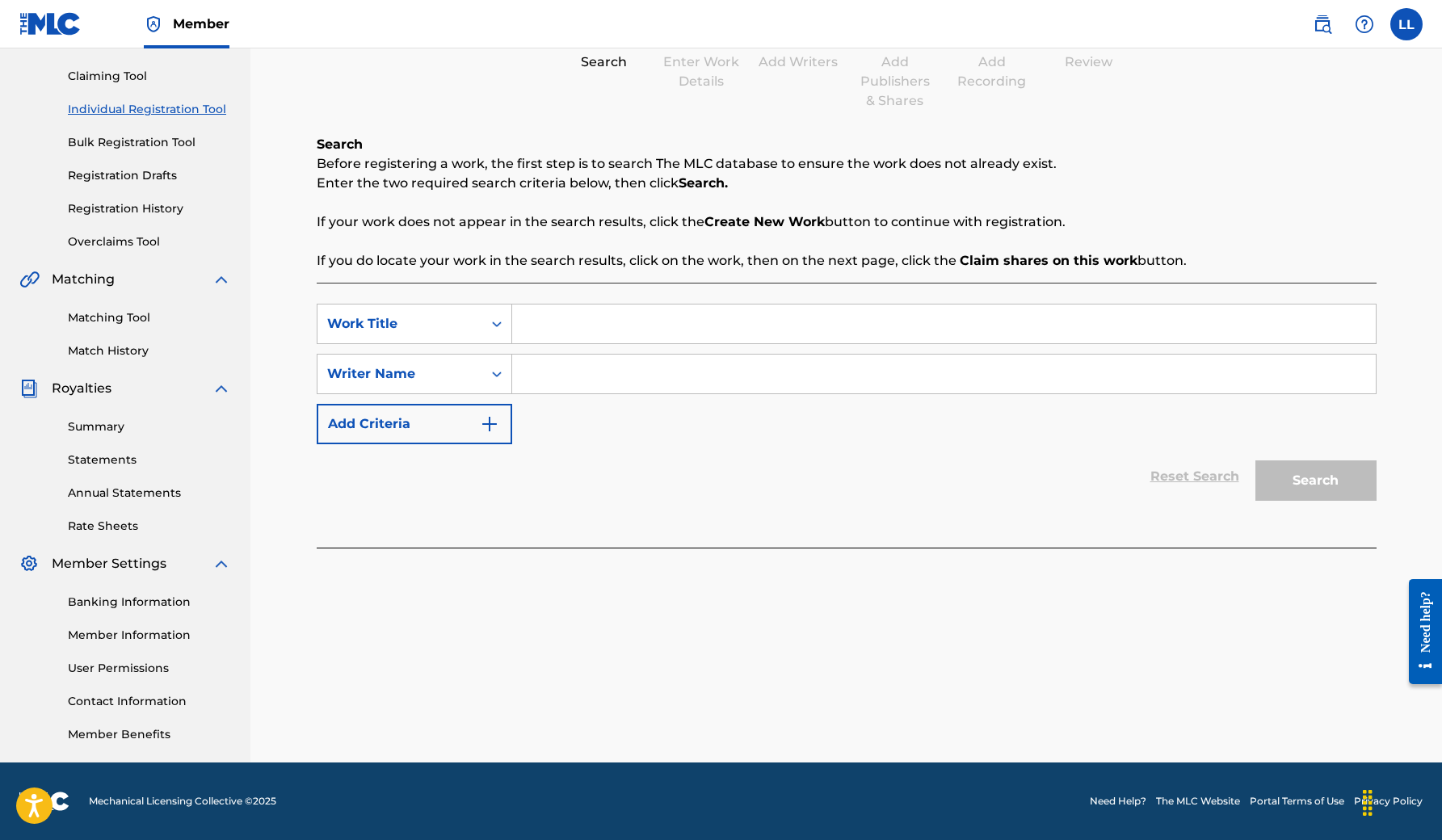 scroll, scrollTop: 162, scrollLeft: 0, axis: vertical 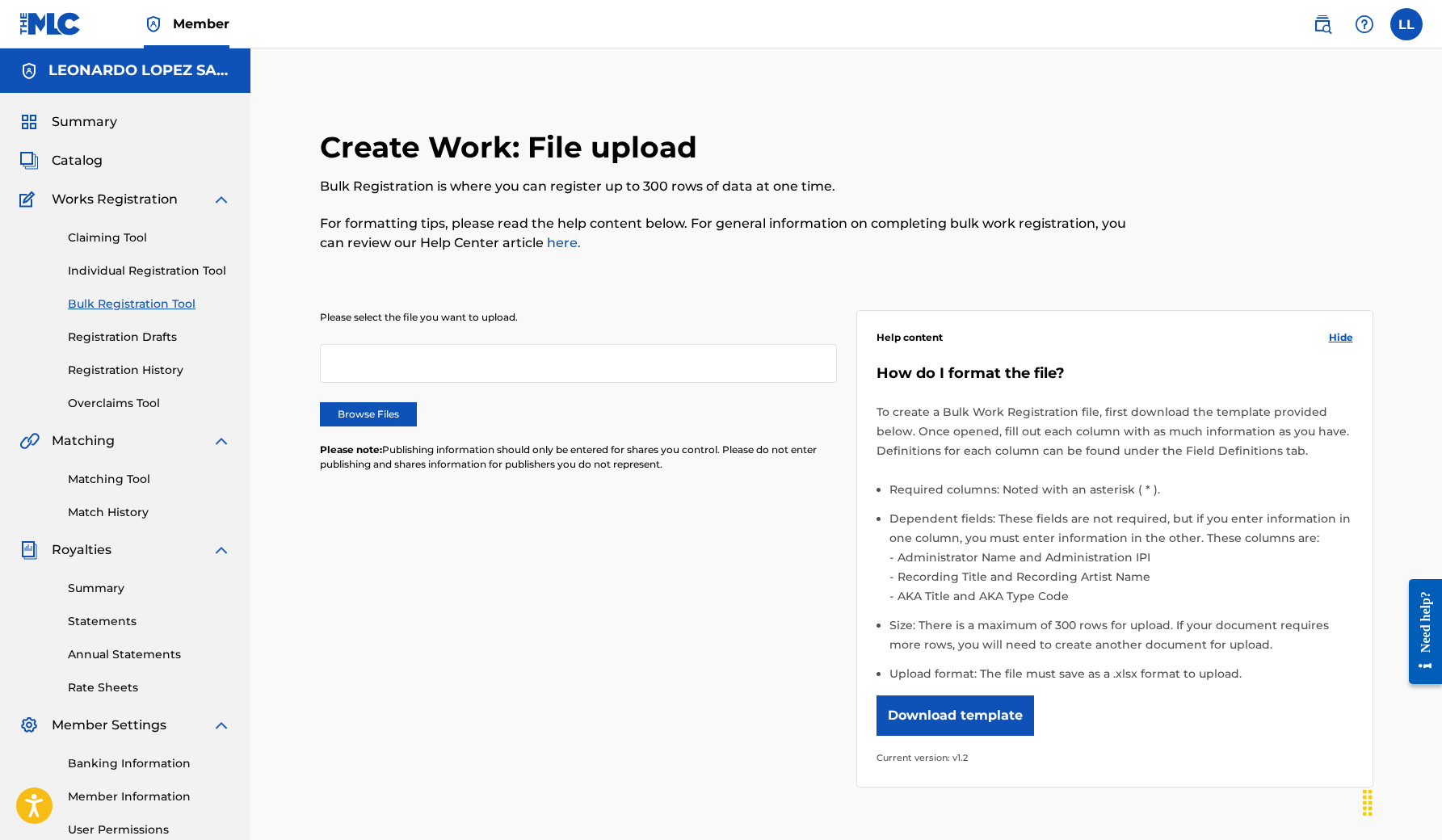 click on "Registration History" at bounding box center (149, 370) 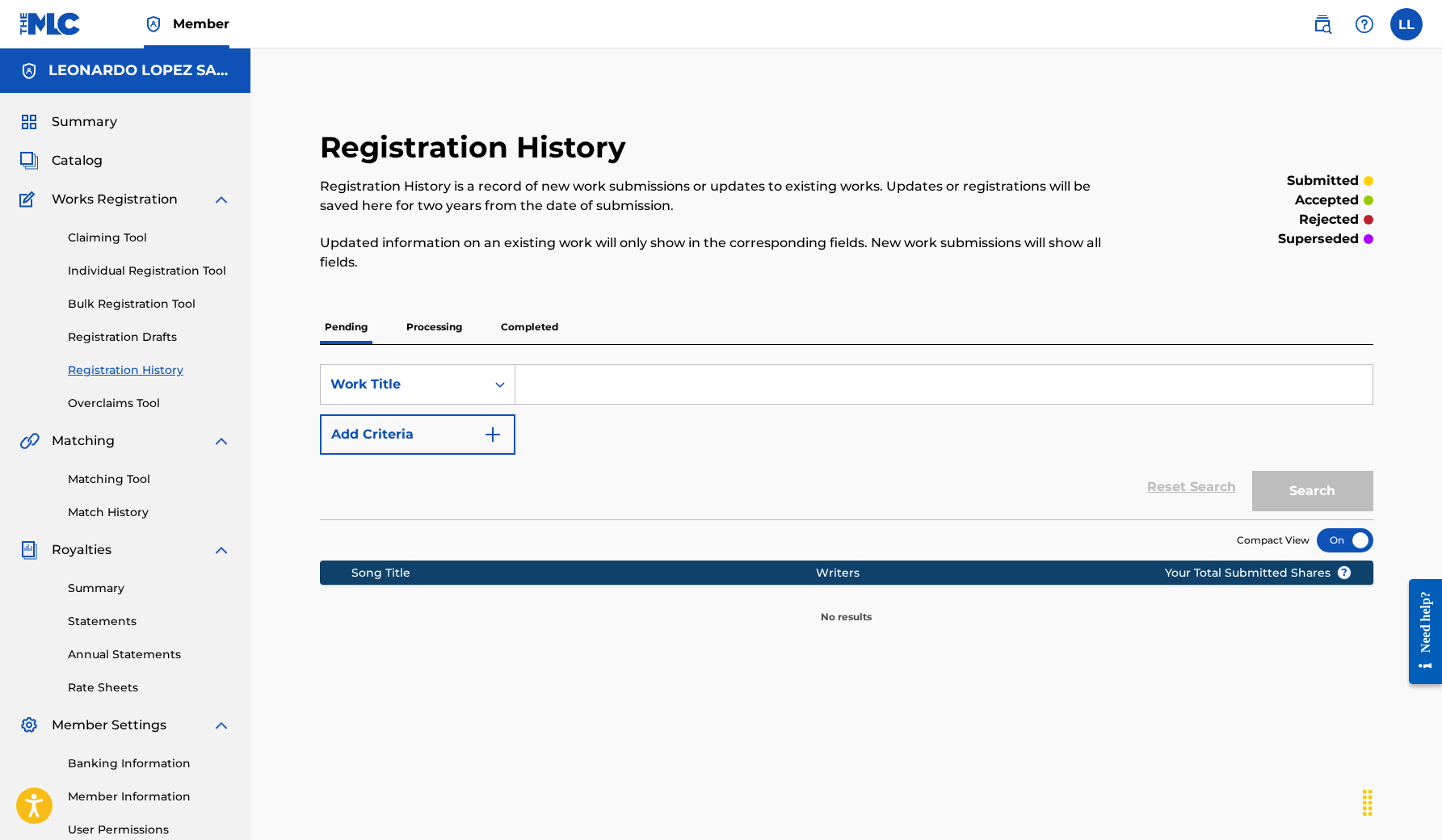 click on "Processing" at bounding box center (434, 327) 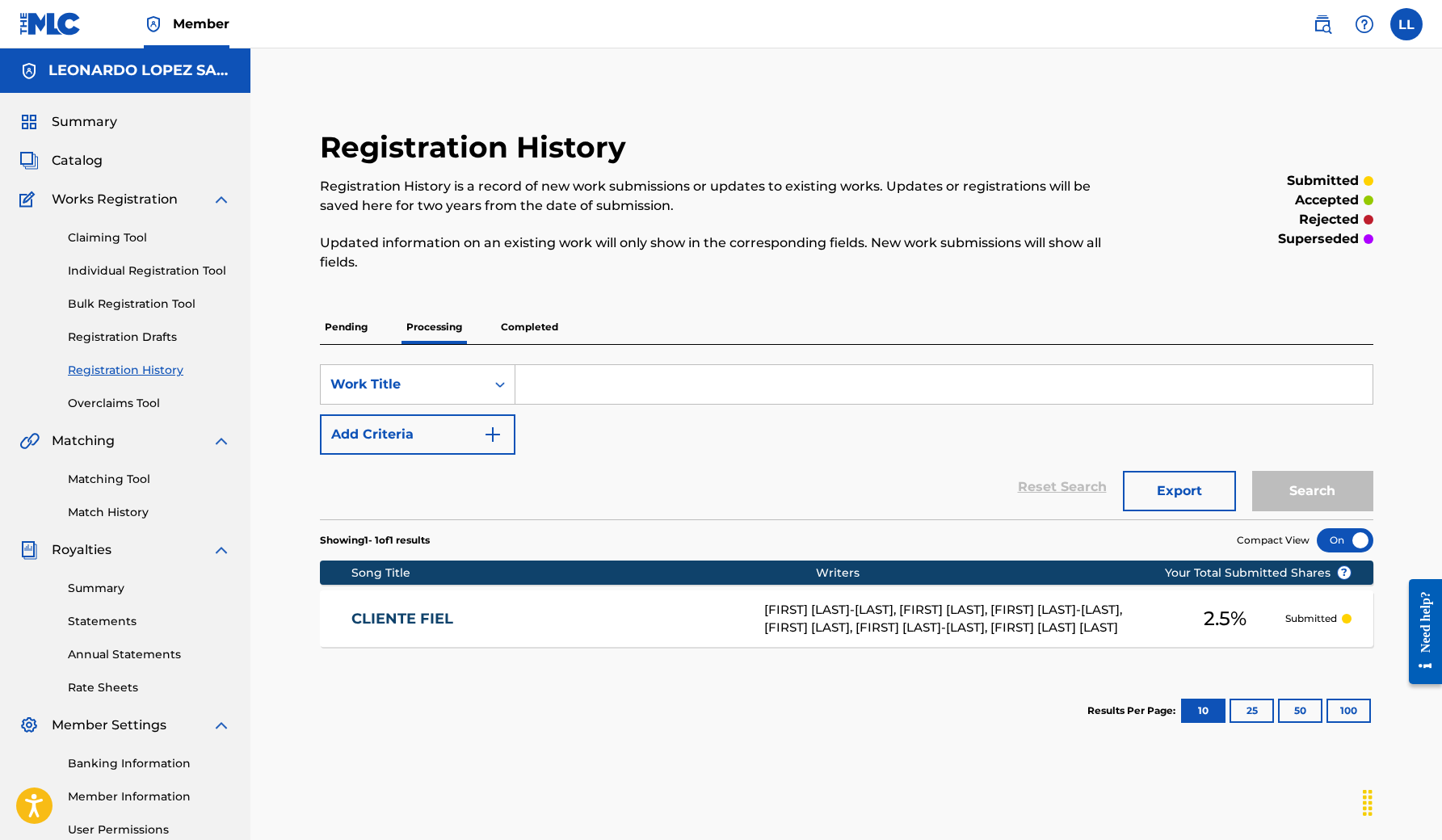 click on "Completed" at bounding box center (529, 327) 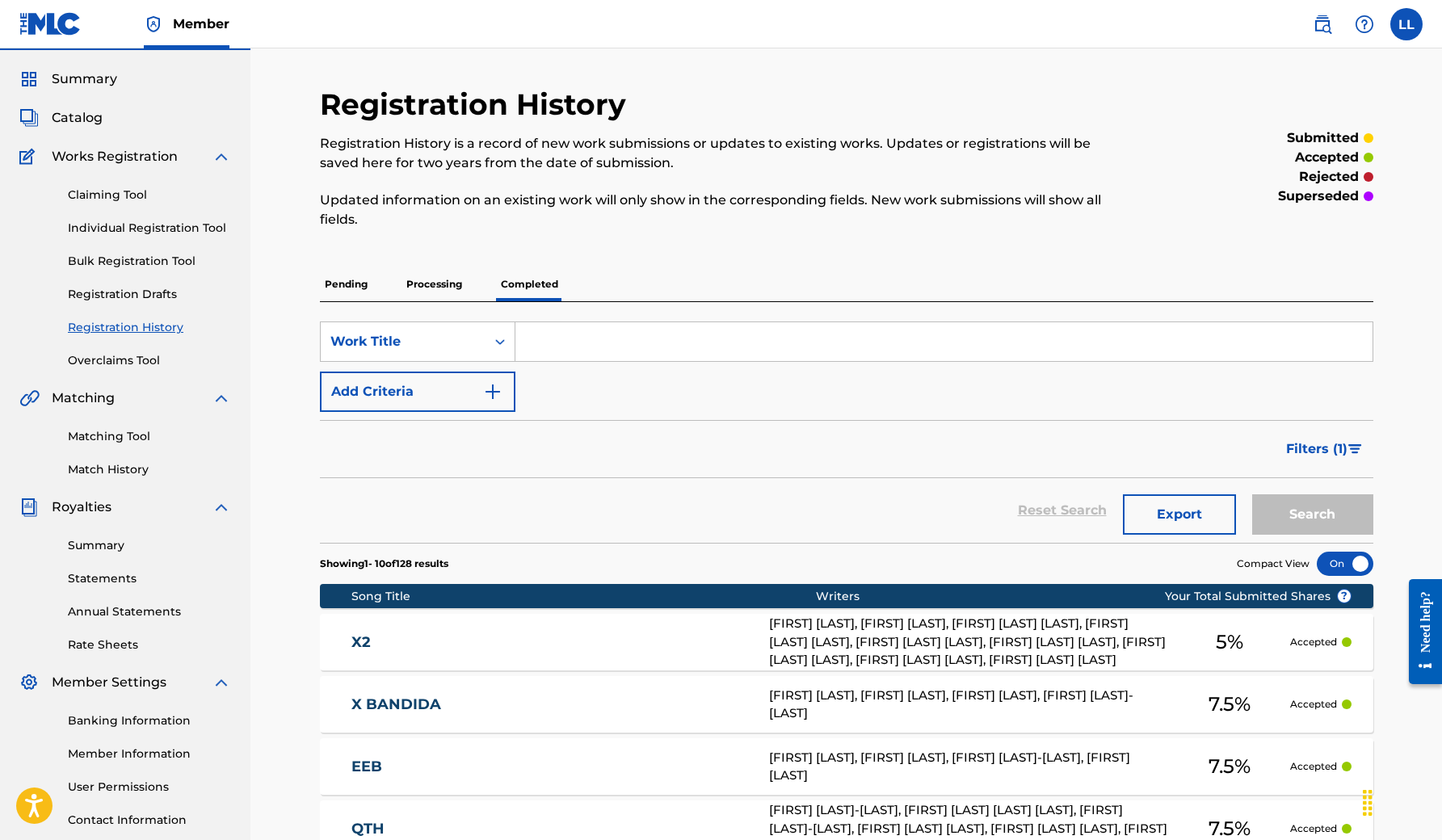scroll, scrollTop: 52, scrollLeft: 0, axis: vertical 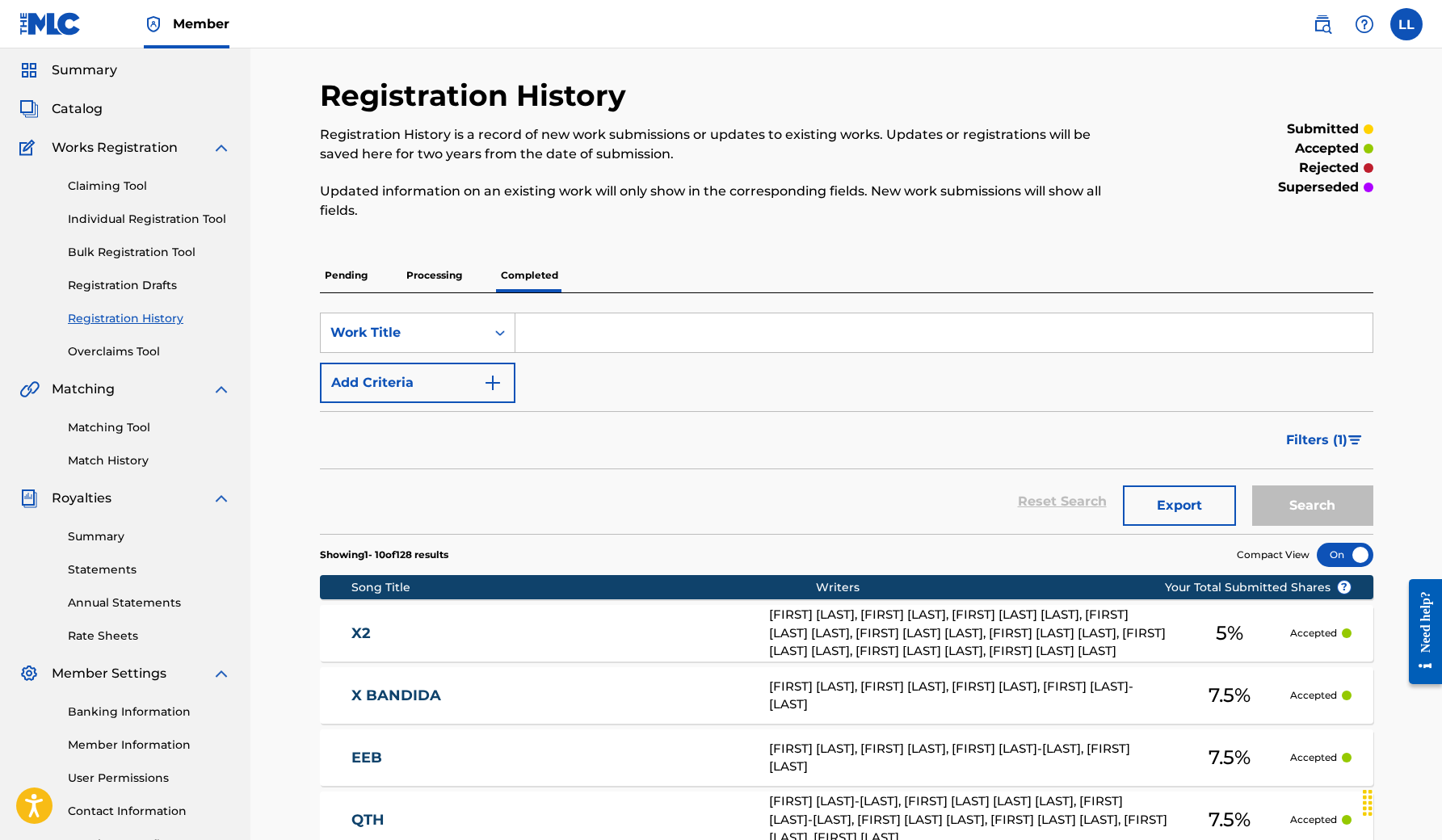 click on "X2" at bounding box center (549, 633) 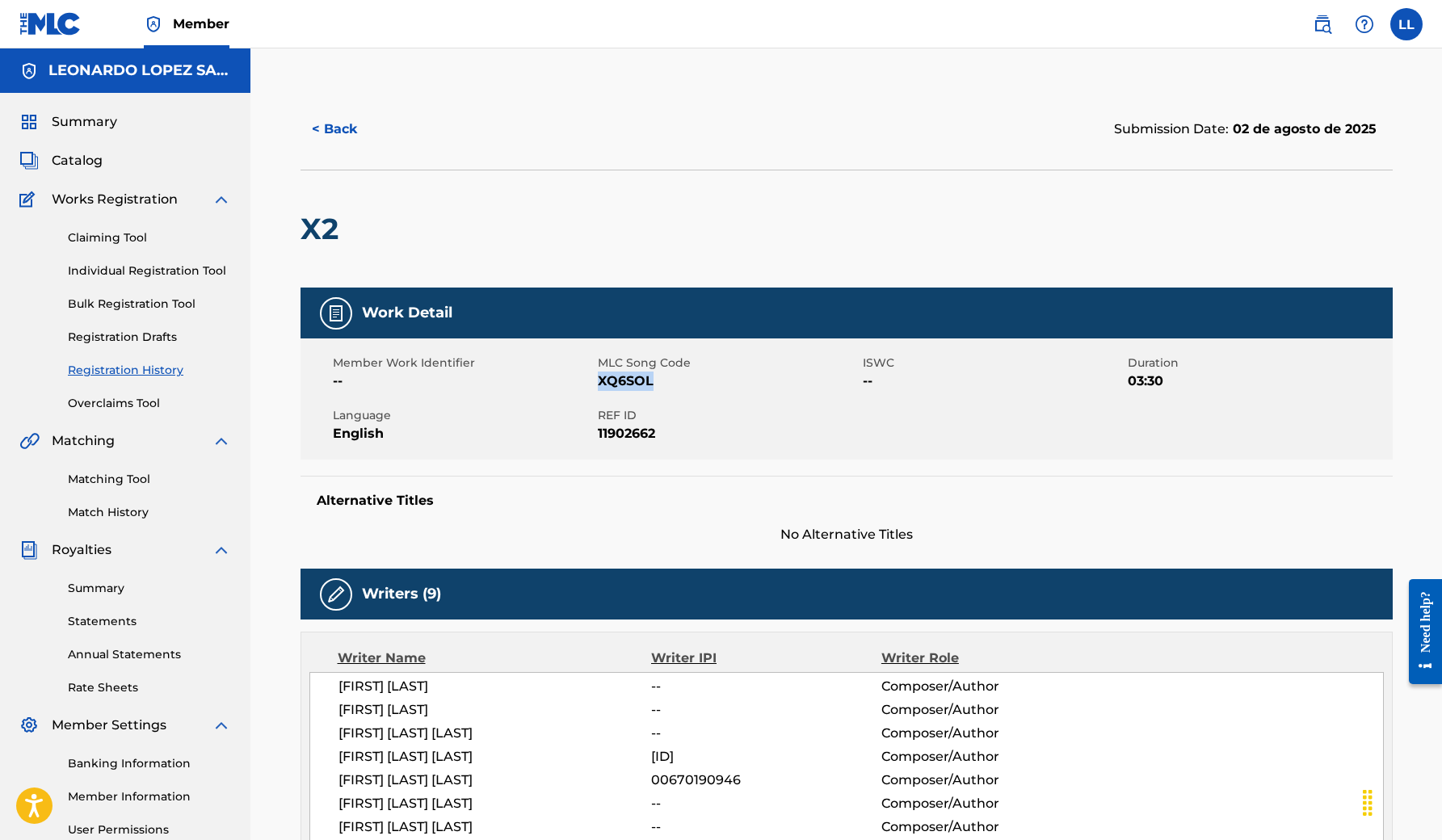 drag, startPoint x: 599, startPoint y: 378, endPoint x: 672, endPoint y: 384, distance: 73.24616 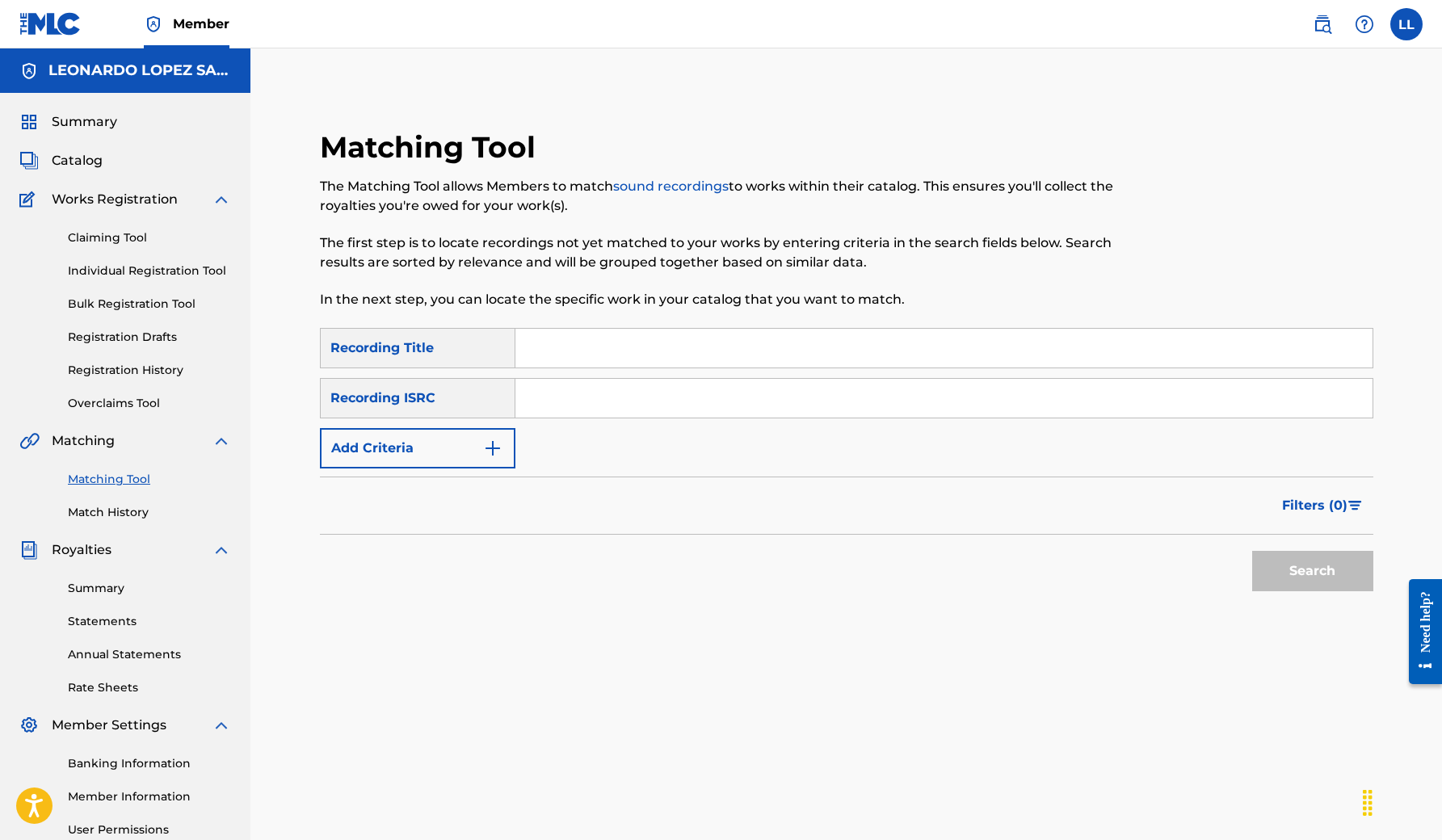 click at bounding box center (944, 348) 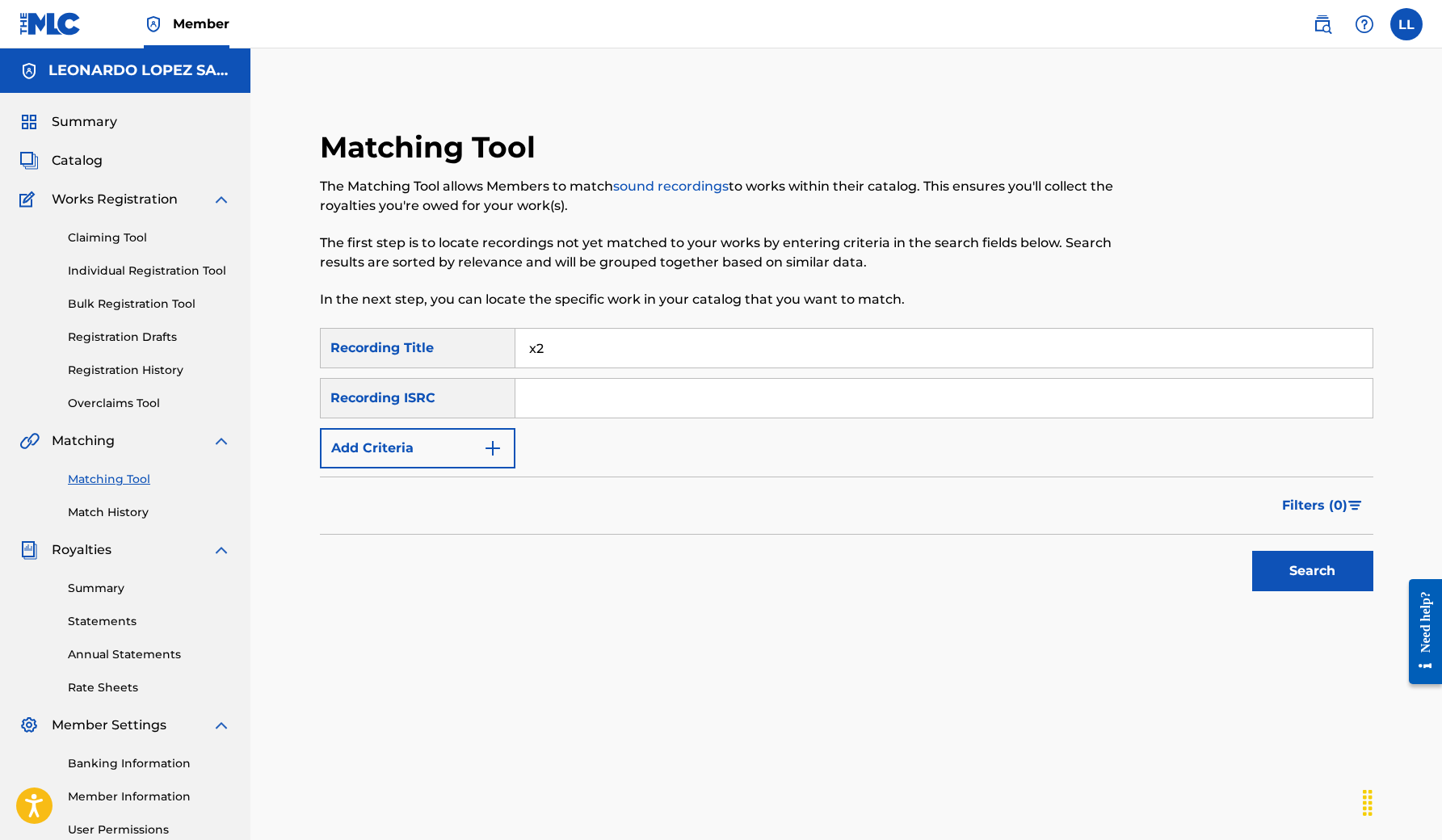 type on "x" 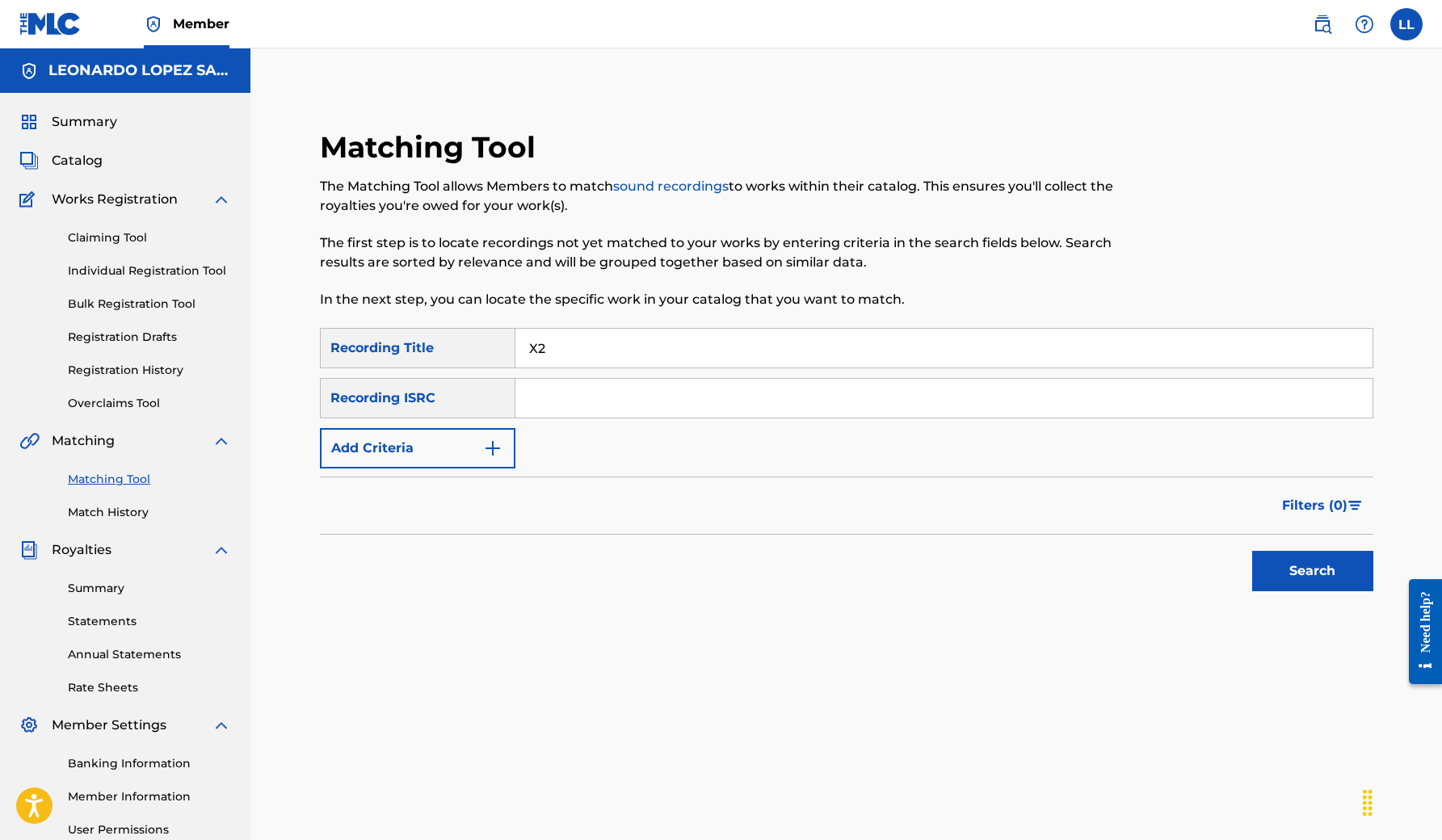 type on "X2" 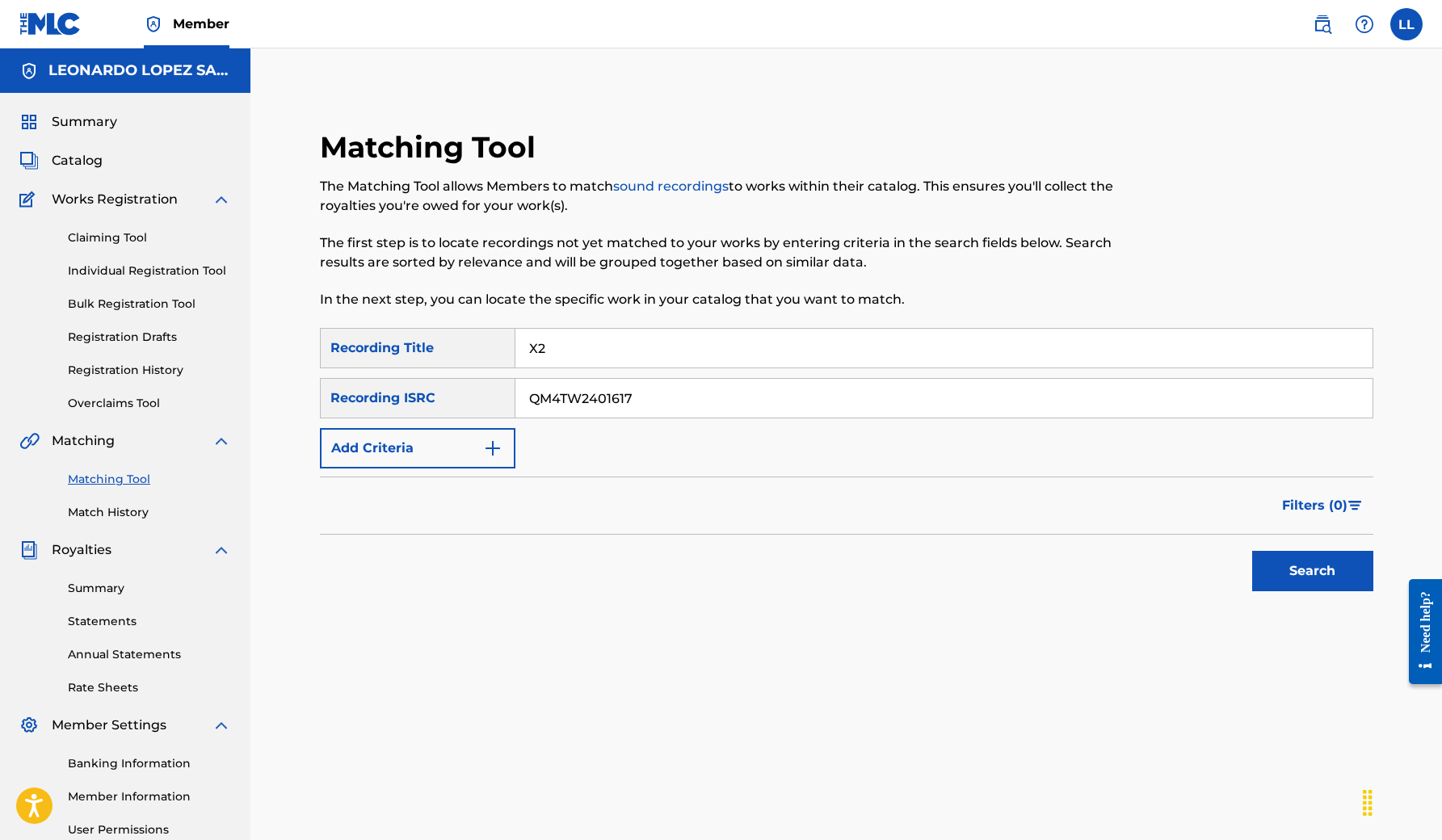 type on "QM4TW2401617" 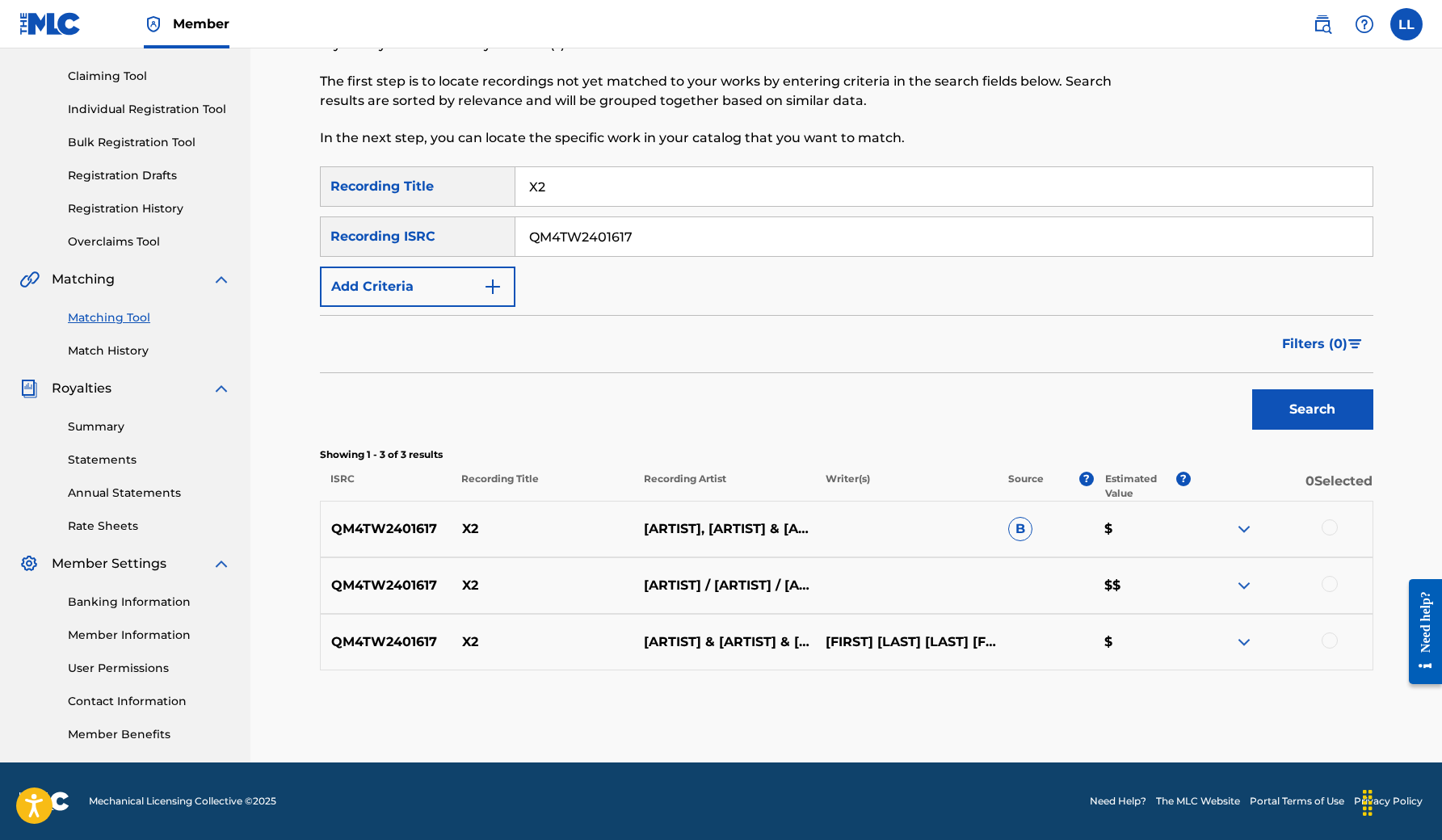 scroll, scrollTop: 162, scrollLeft: 0, axis: vertical 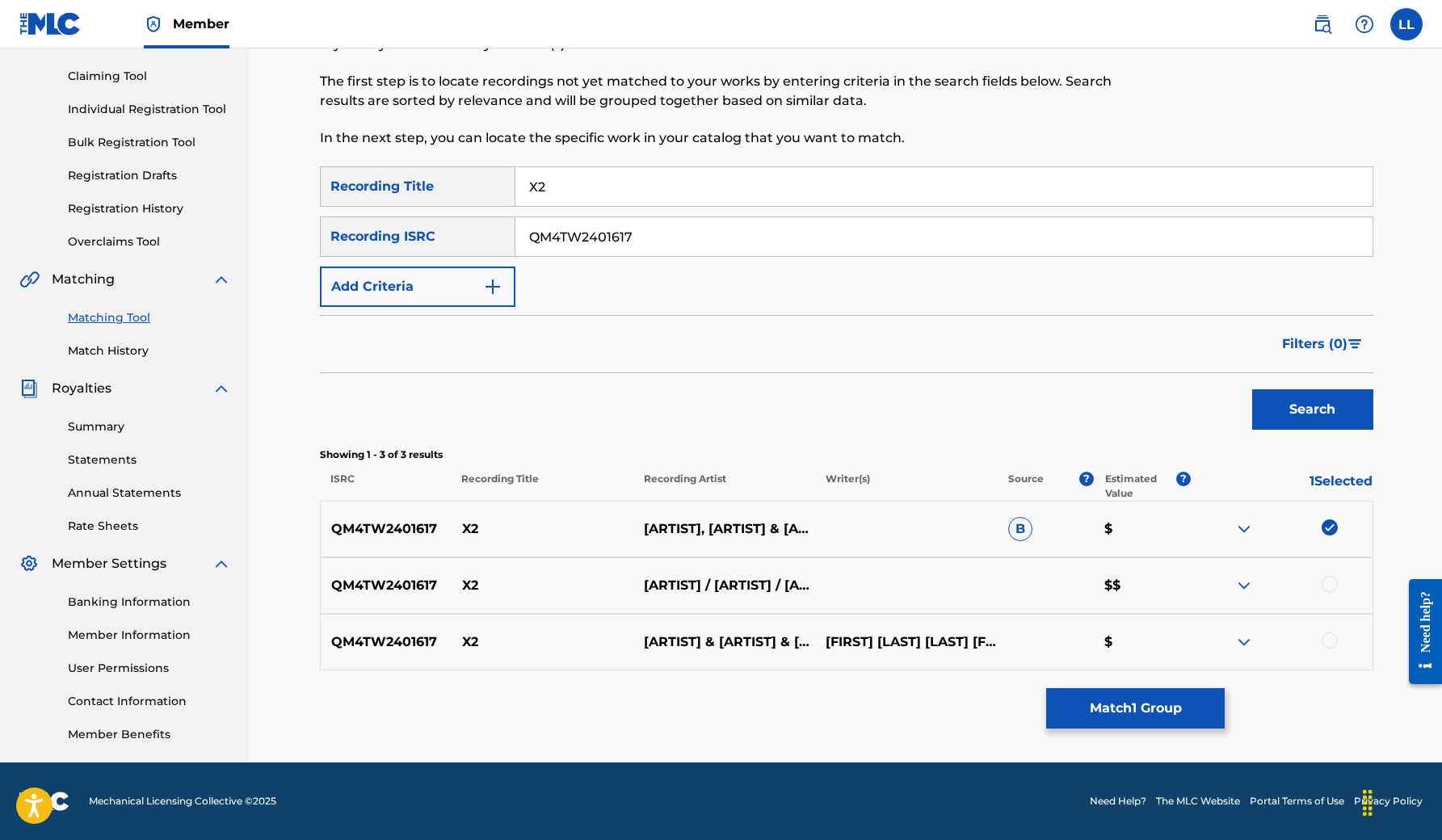 click at bounding box center (1330, 584) 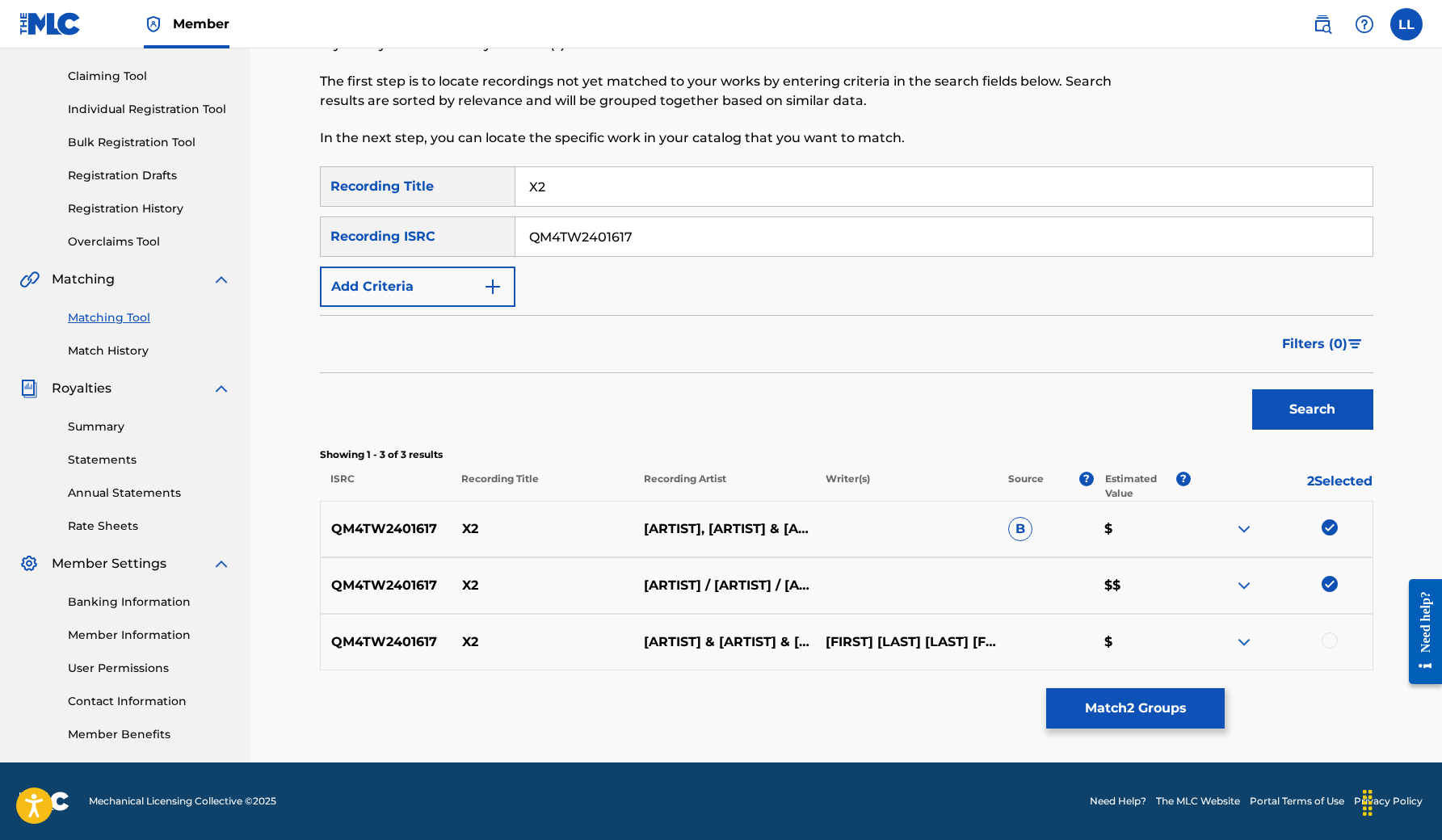 click on "[ID] [ID] [ARTIST] & [ARTIST] & [ARTIST] [FIRST] [LAST] [LAST] [FIRST] [LAST] [LAST] [FIRST] [LAST] [LAST] [FIRST] [LAST] [LAST] [$]" at bounding box center [847, 642] 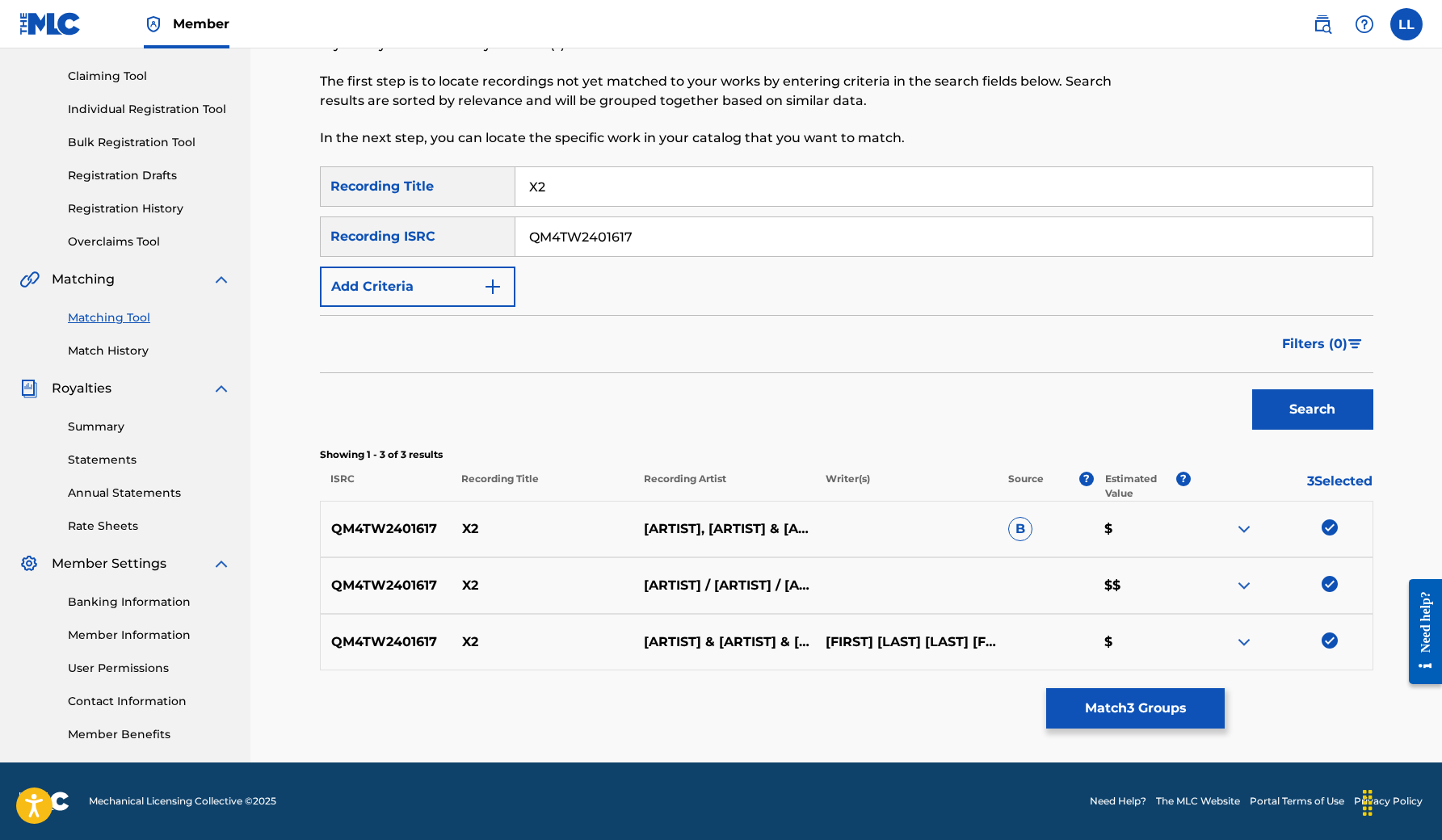 click on "Match  3 Groups" at bounding box center (1135, 708) 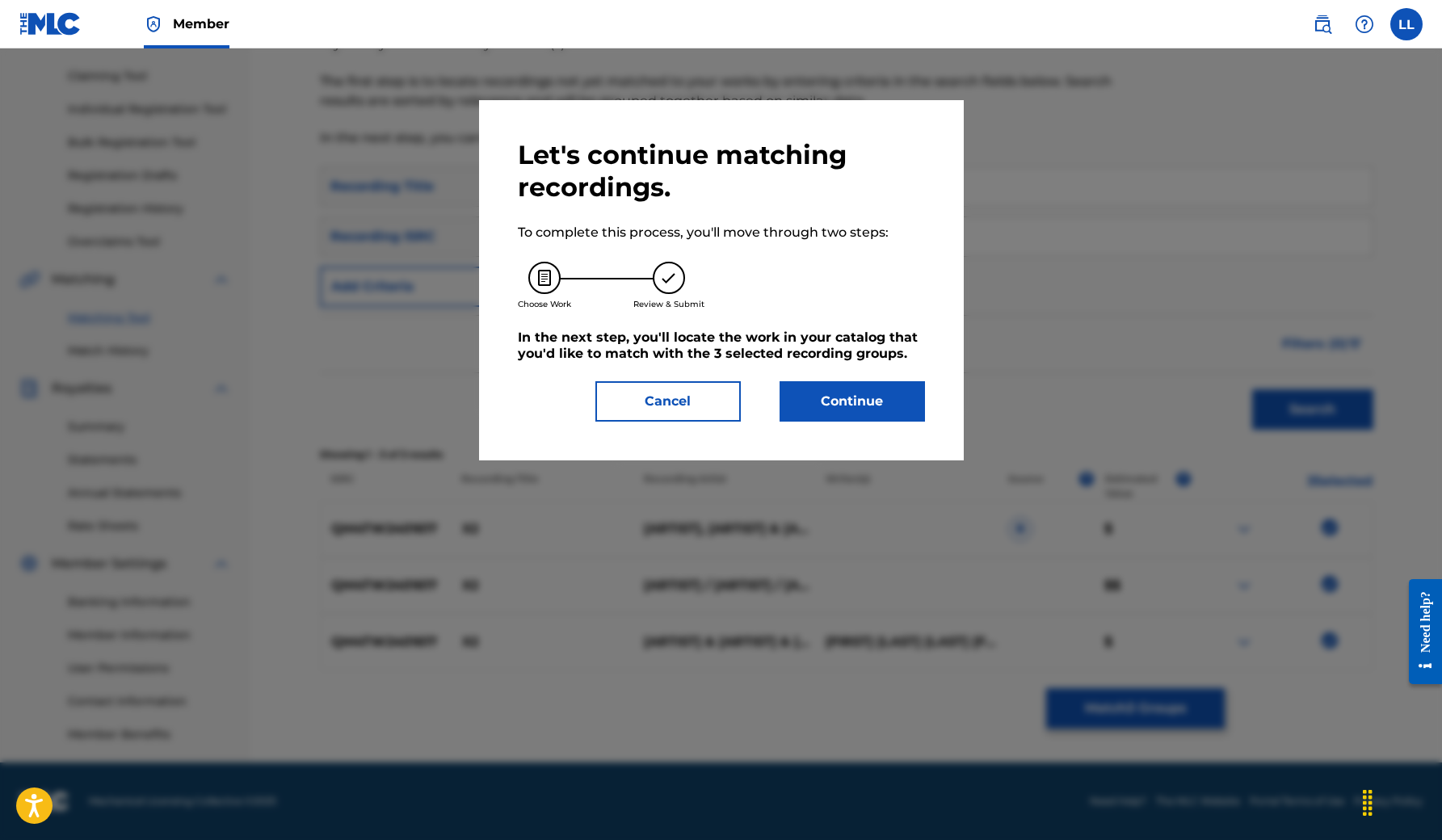 click on "Continue" at bounding box center [852, 401] 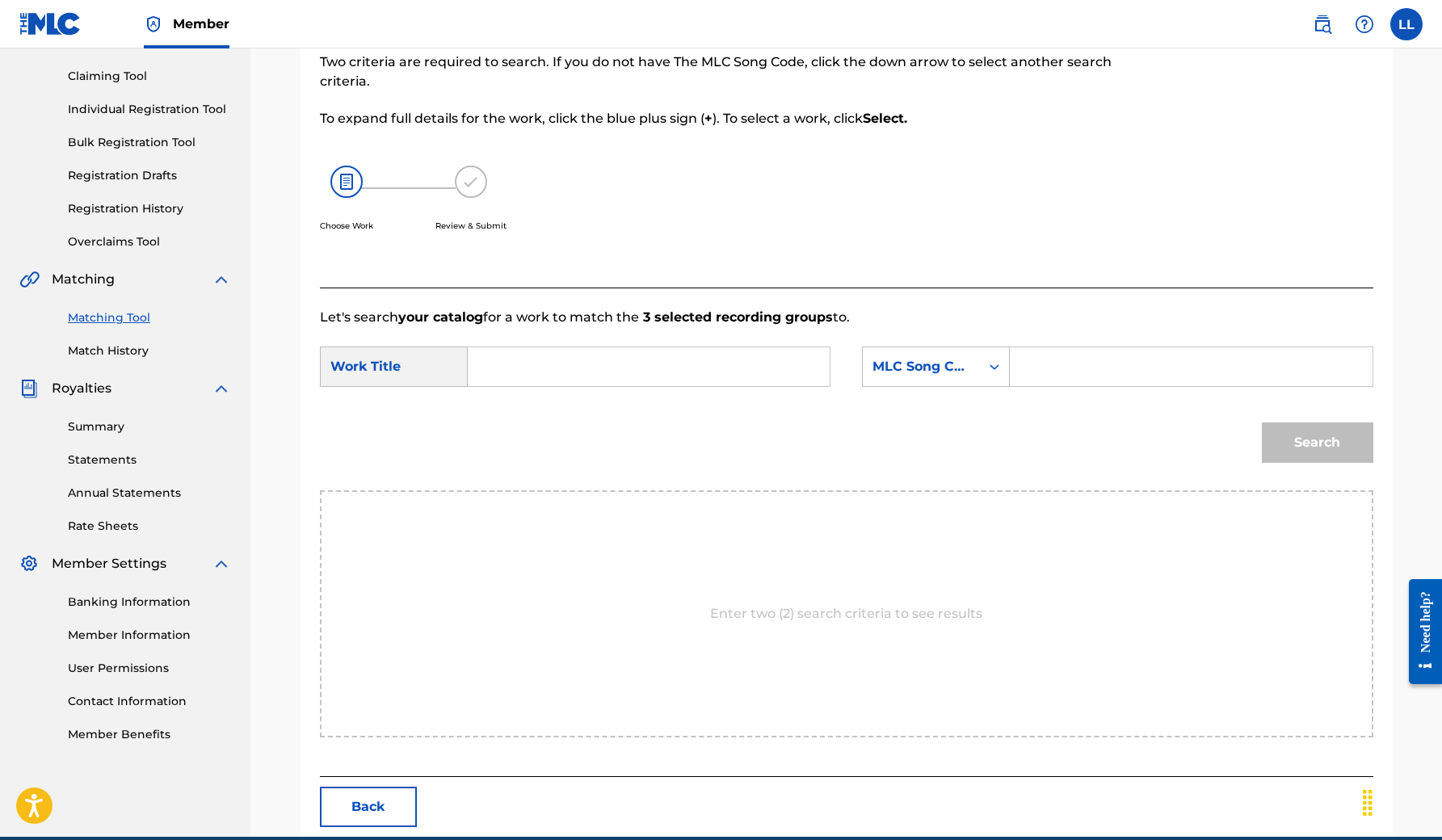 click at bounding box center [649, 367] 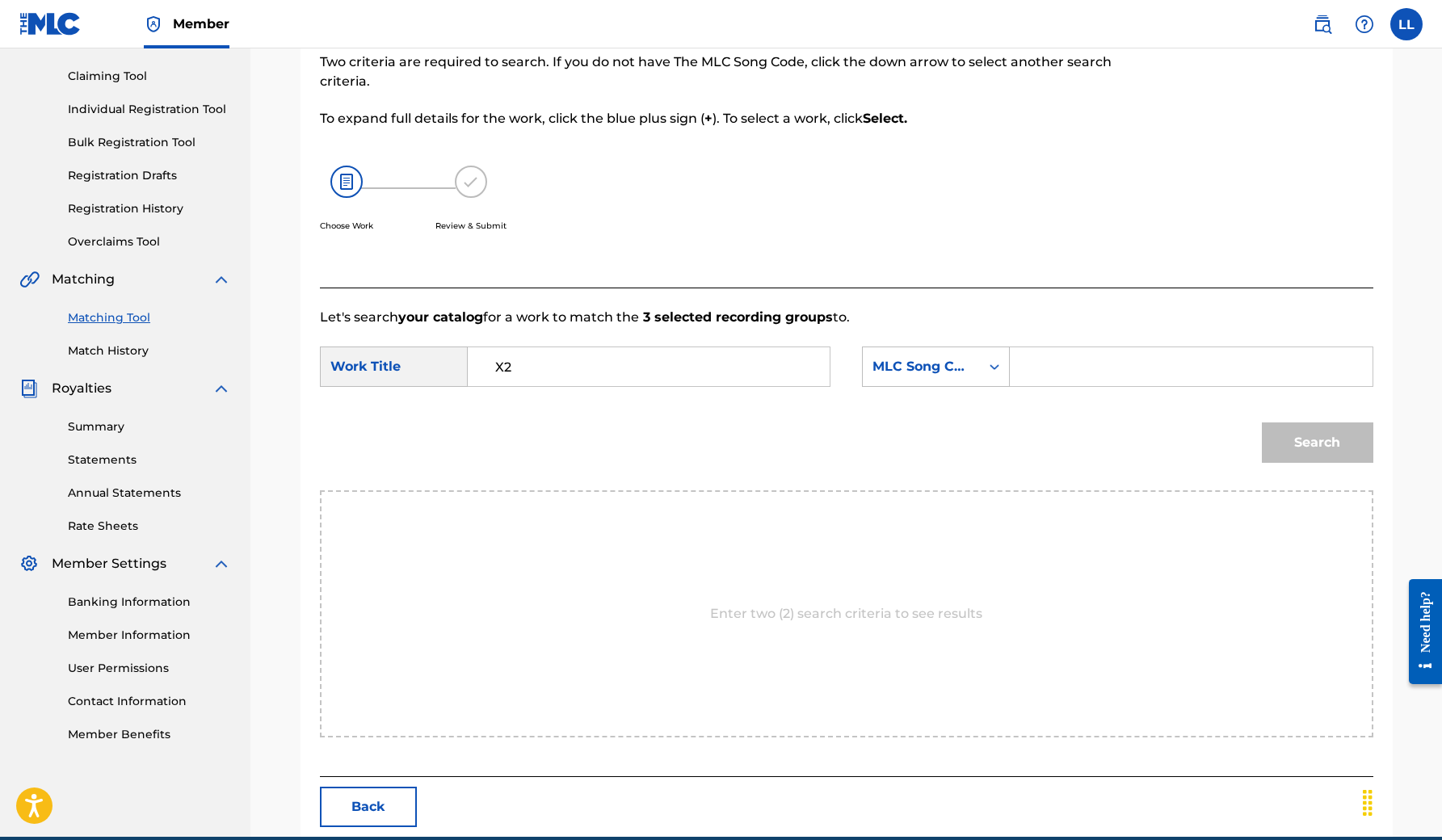 type on "X2" 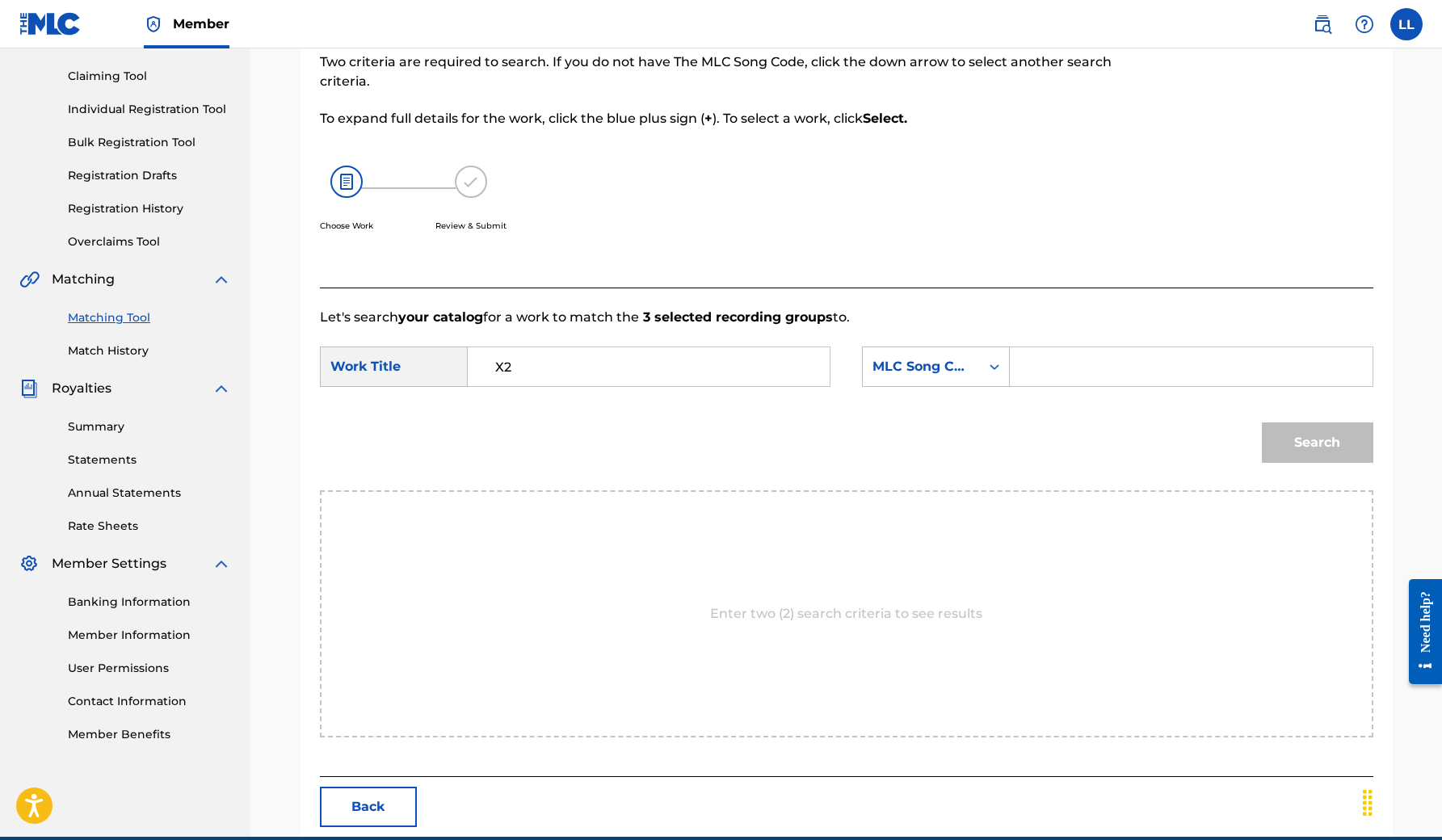 click at bounding box center (1191, 367) 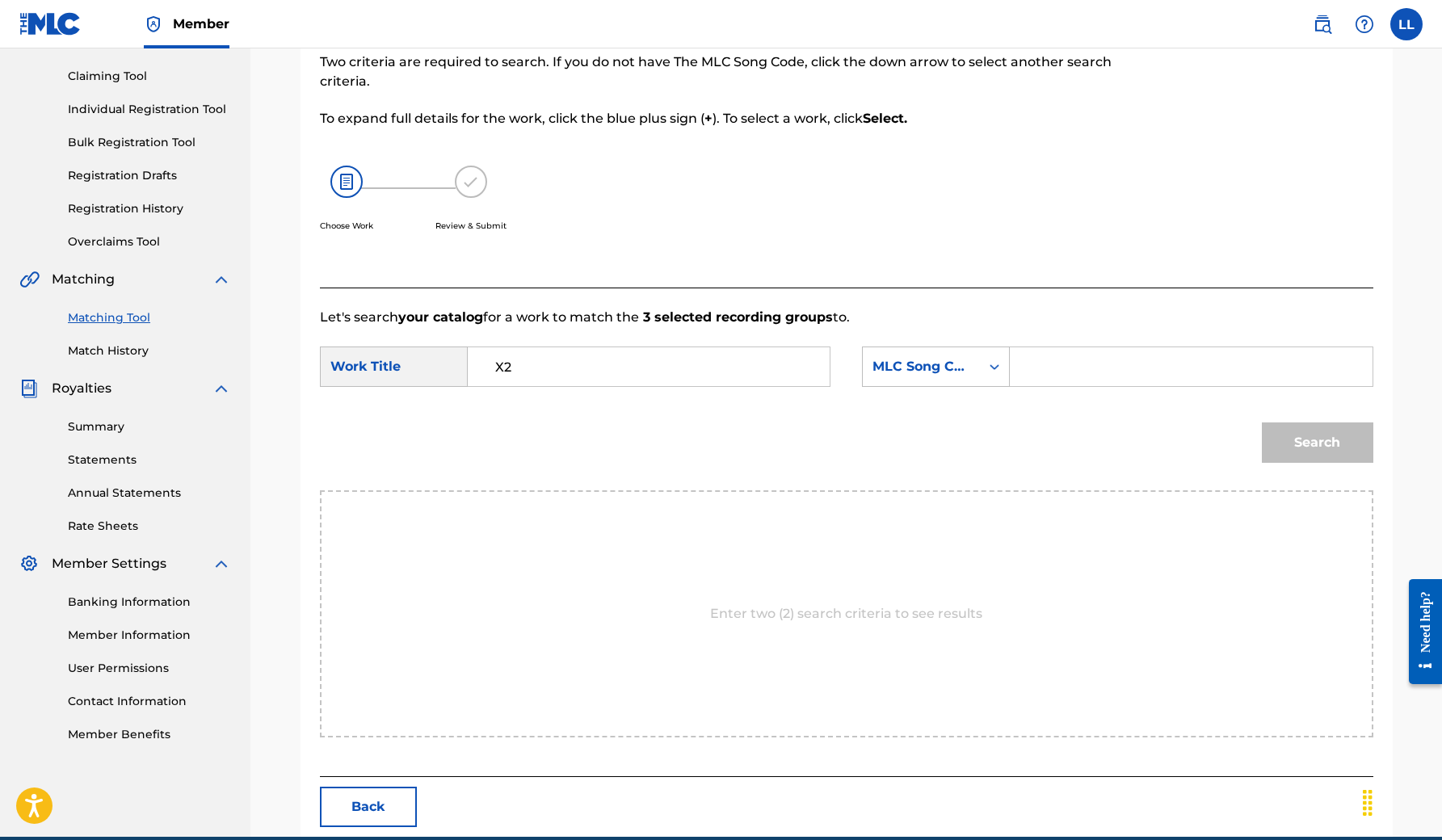 paste on "XQ6SOL" 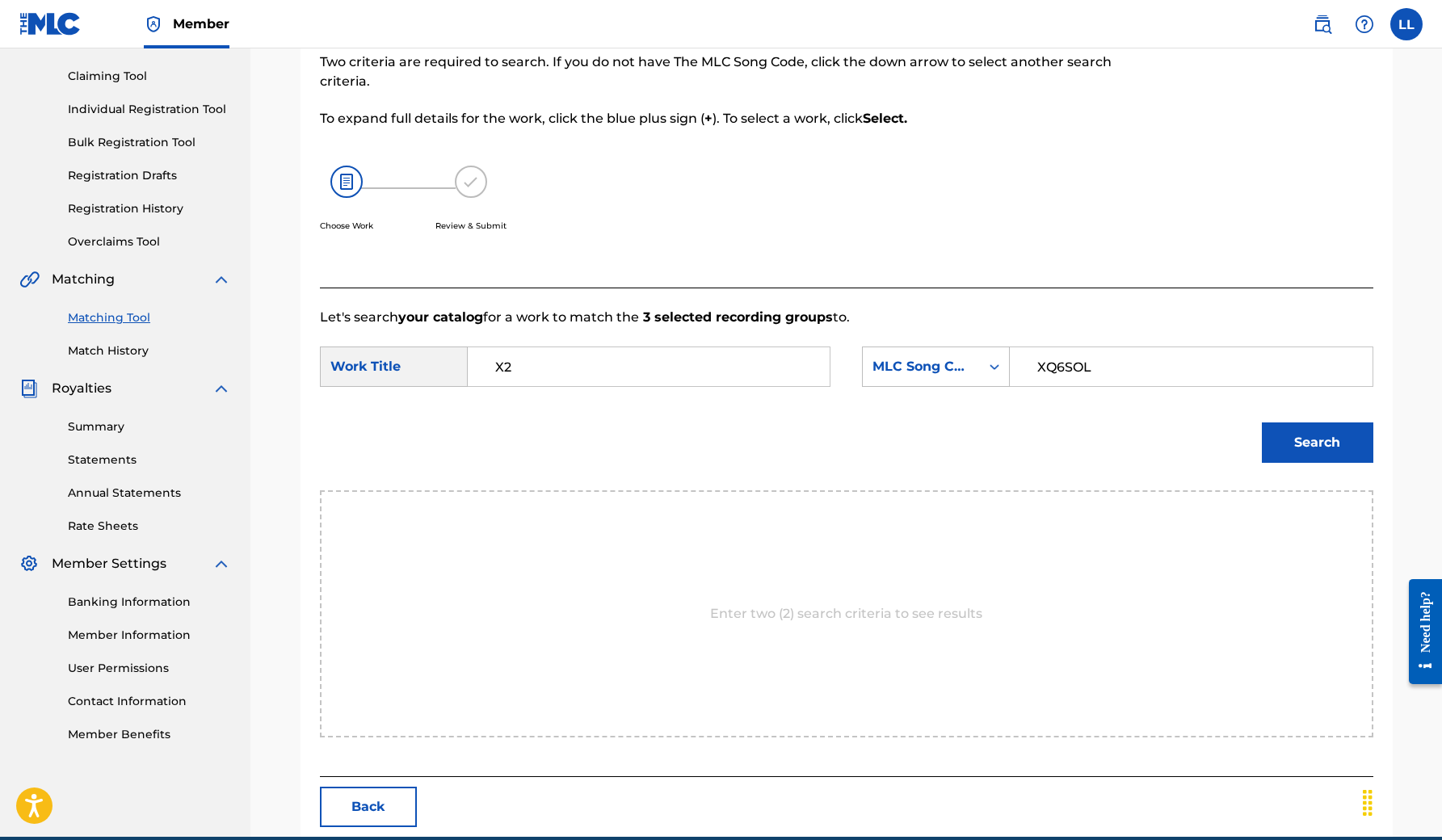 type on "XQ6SOL" 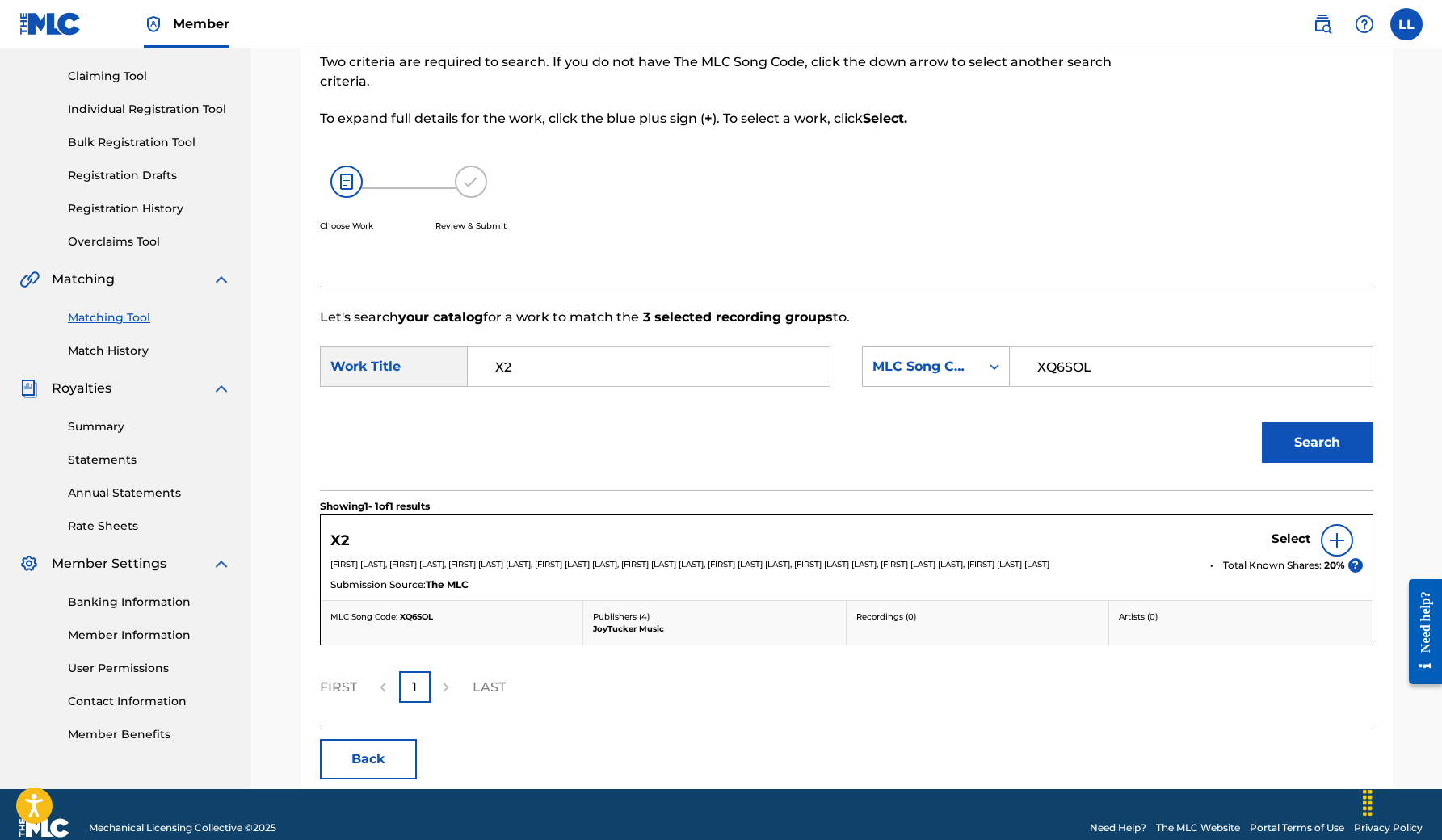 click at bounding box center (1337, 540) 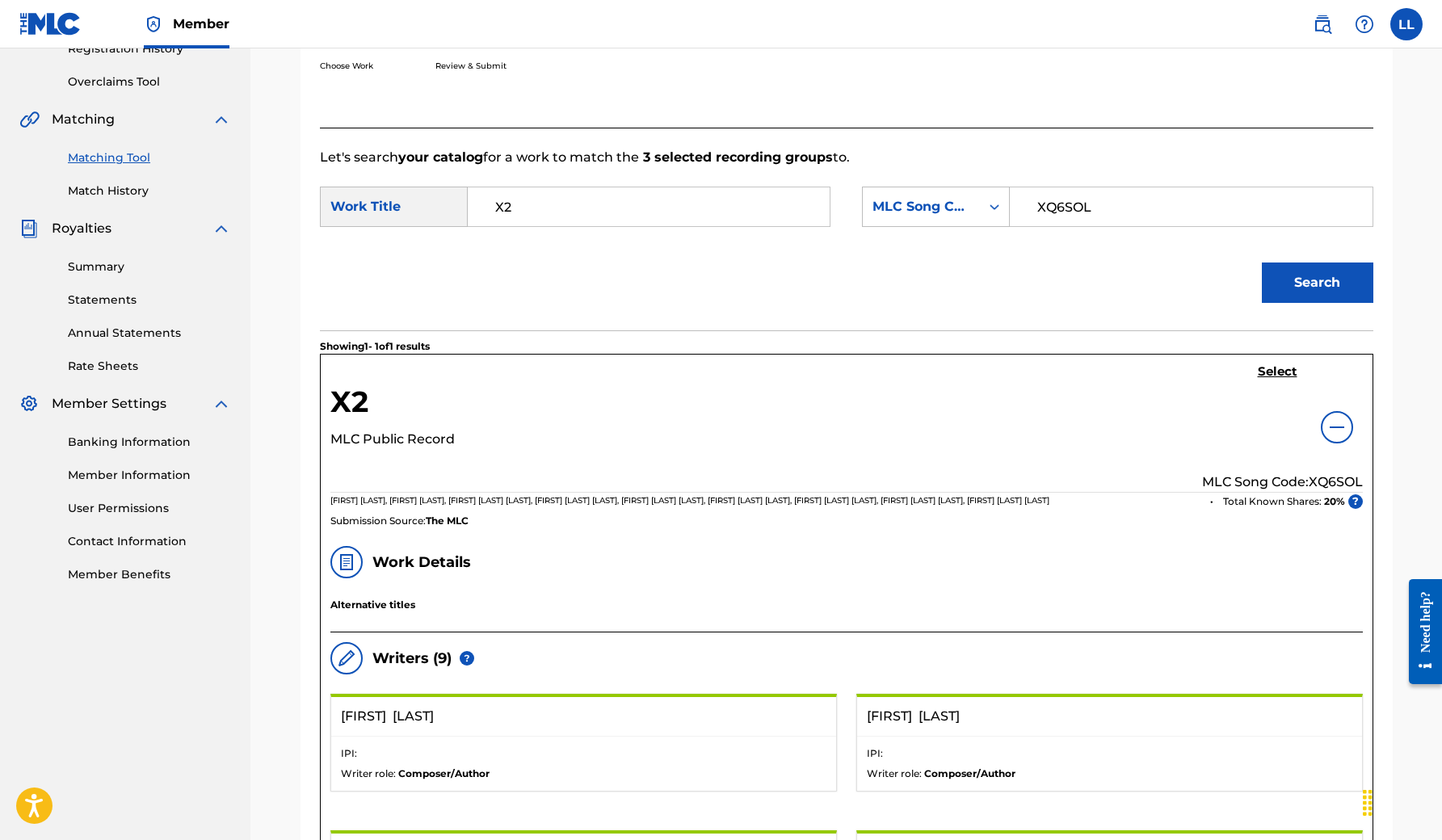 scroll, scrollTop: 324, scrollLeft: 0, axis: vertical 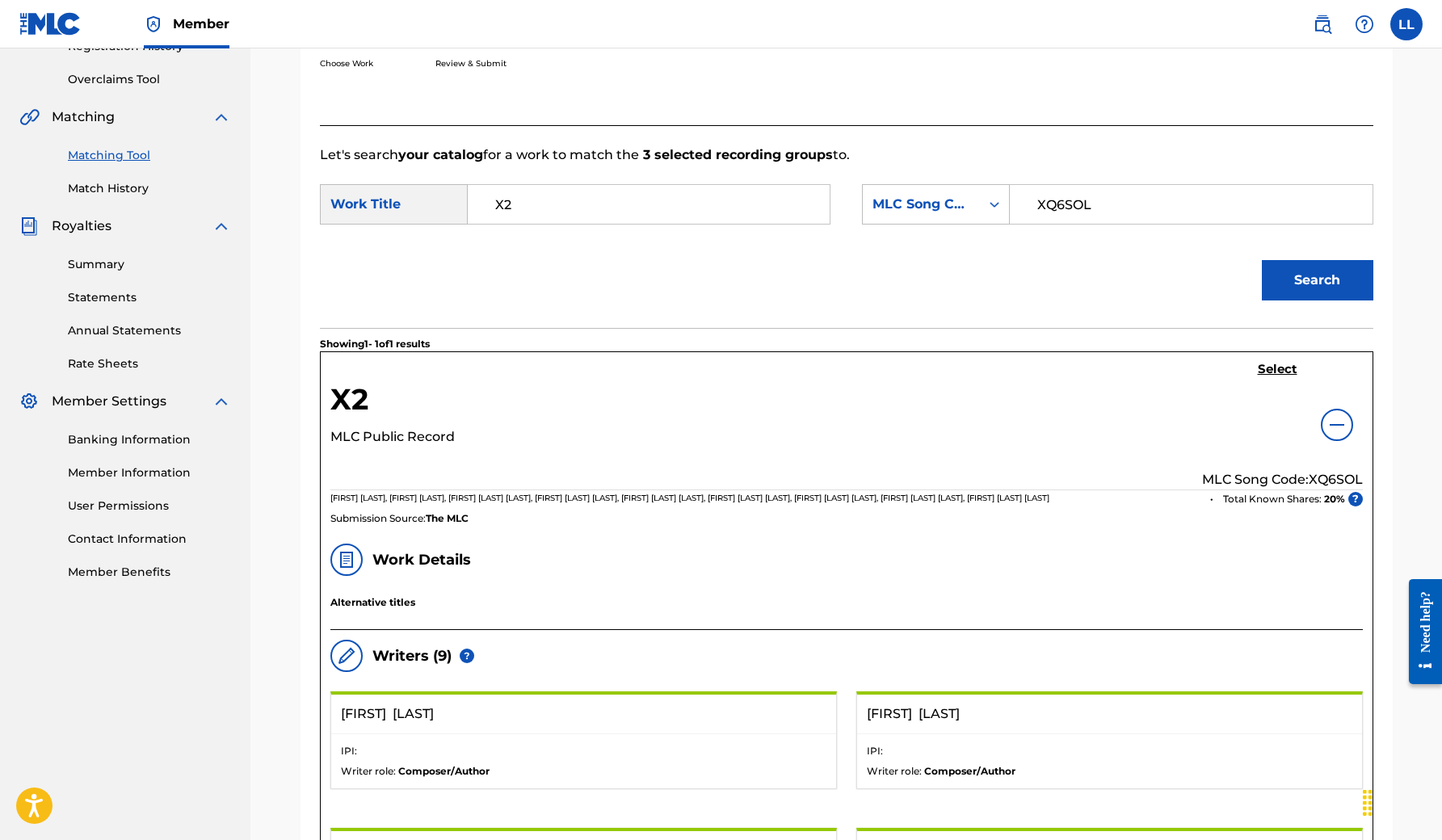 click on "Select" at bounding box center [1277, 369] 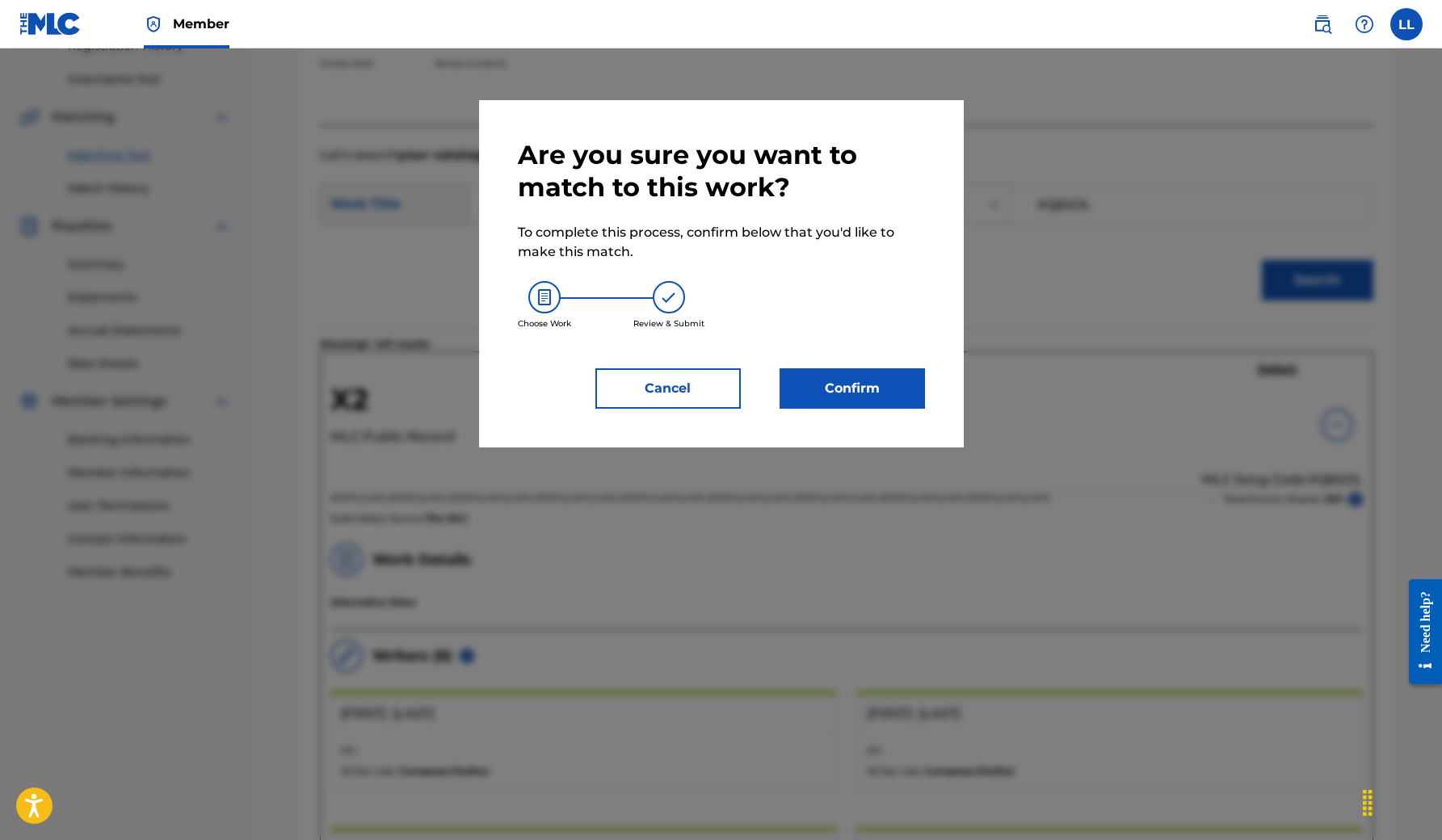 click on "Confirm" at bounding box center (852, 388) 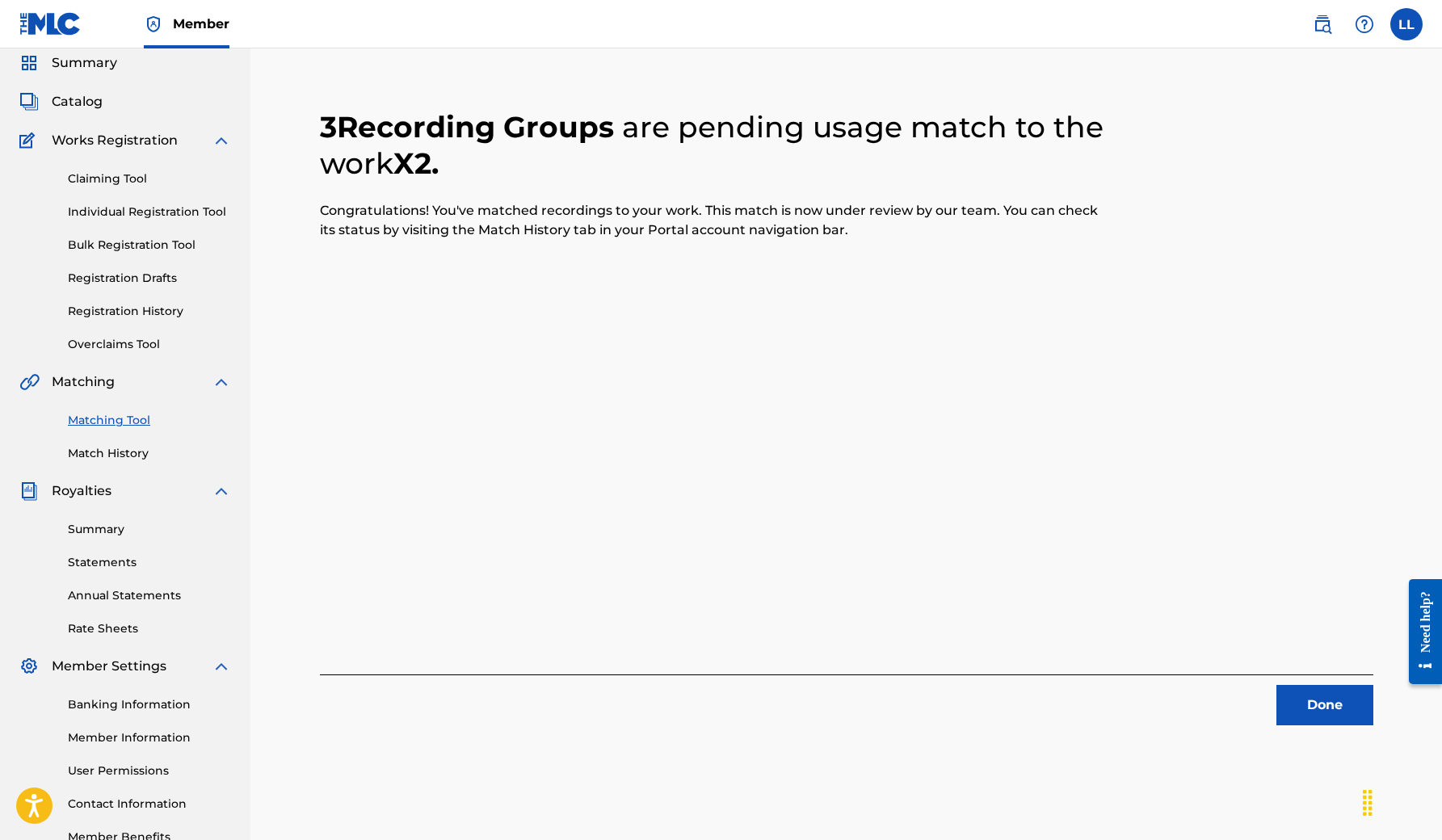 scroll, scrollTop: 61, scrollLeft: 0, axis: vertical 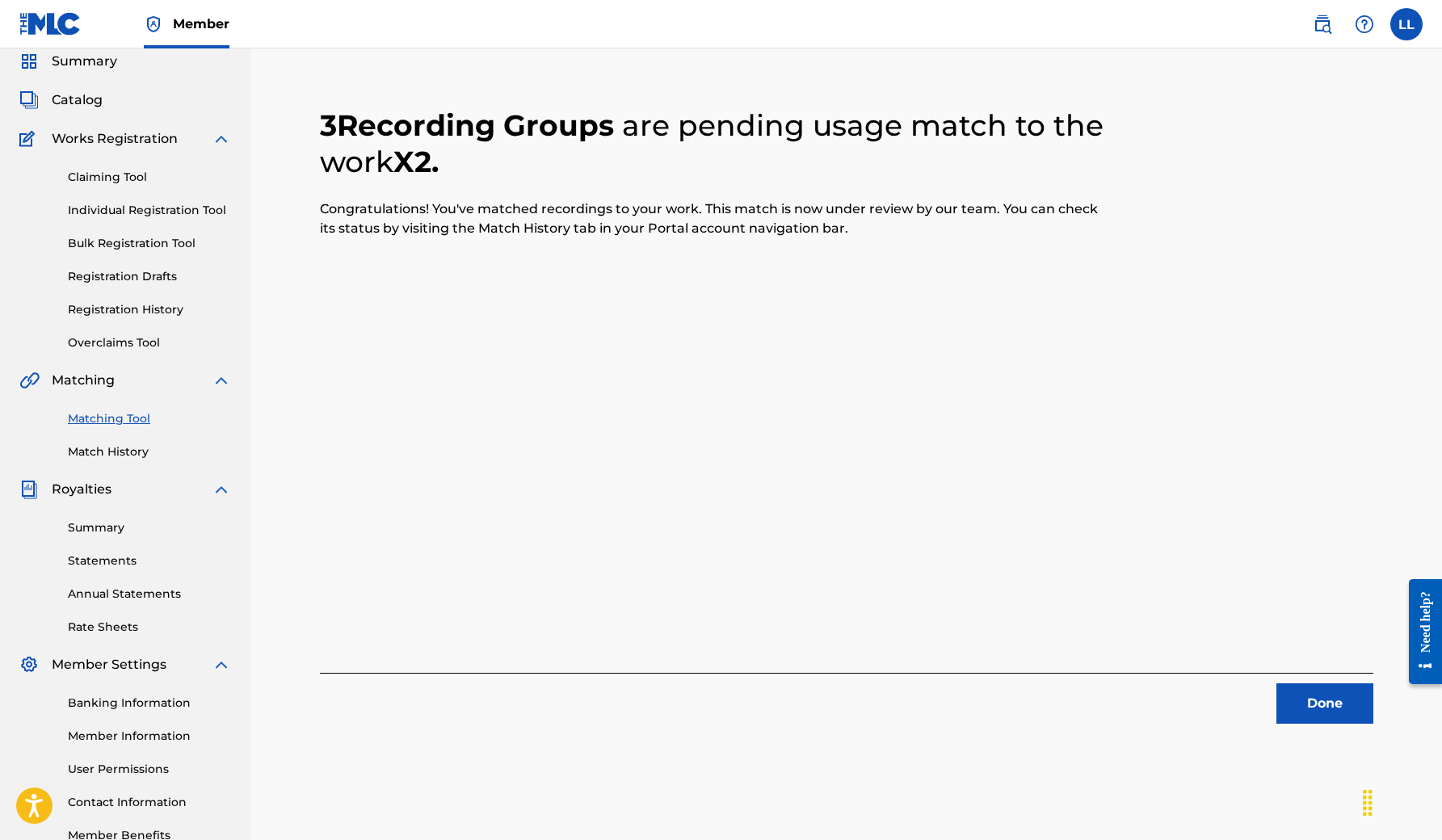 click on "Done" at bounding box center (1325, 704) 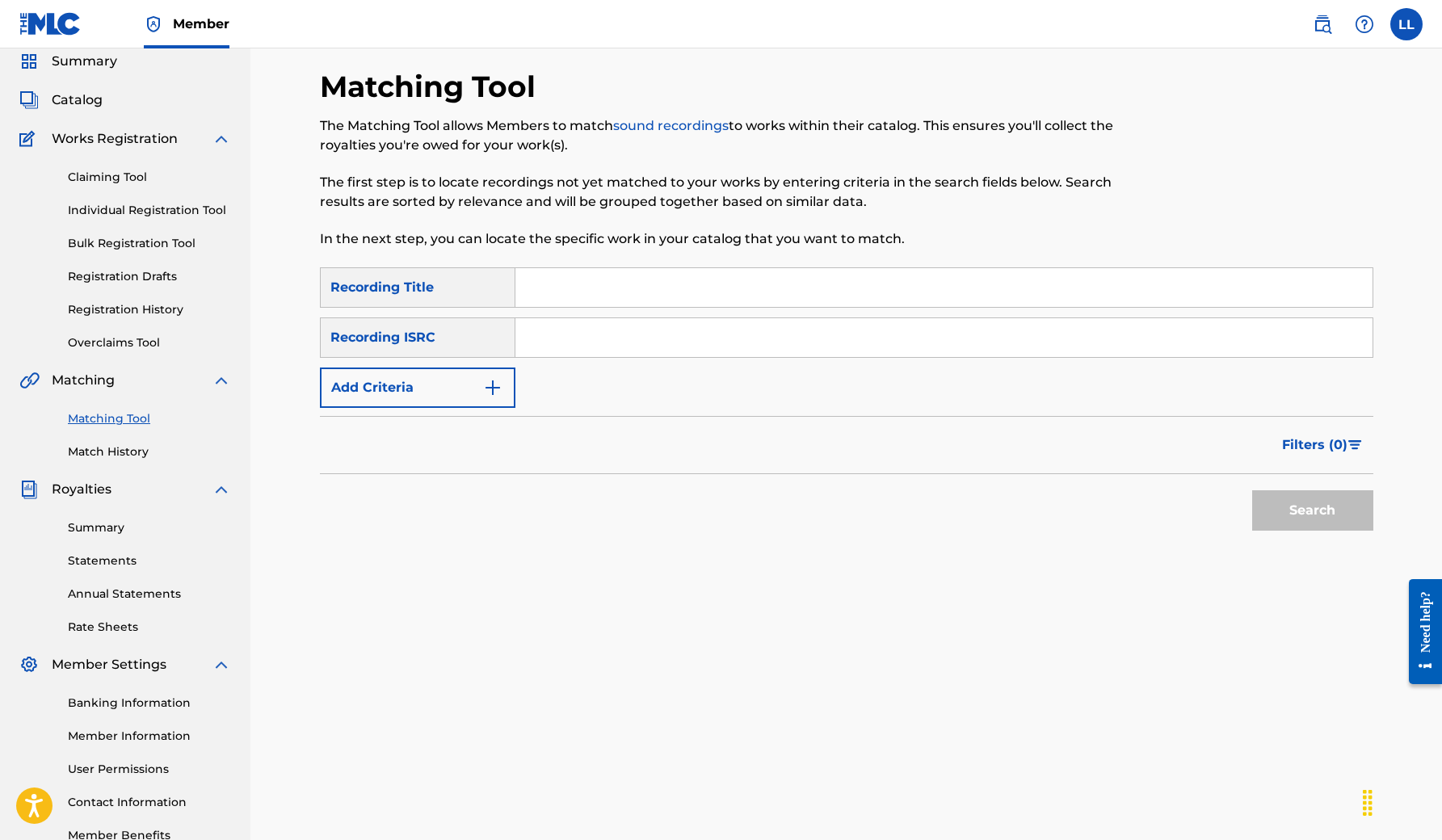 click on "Catalog" at bounding box center (77, 100) 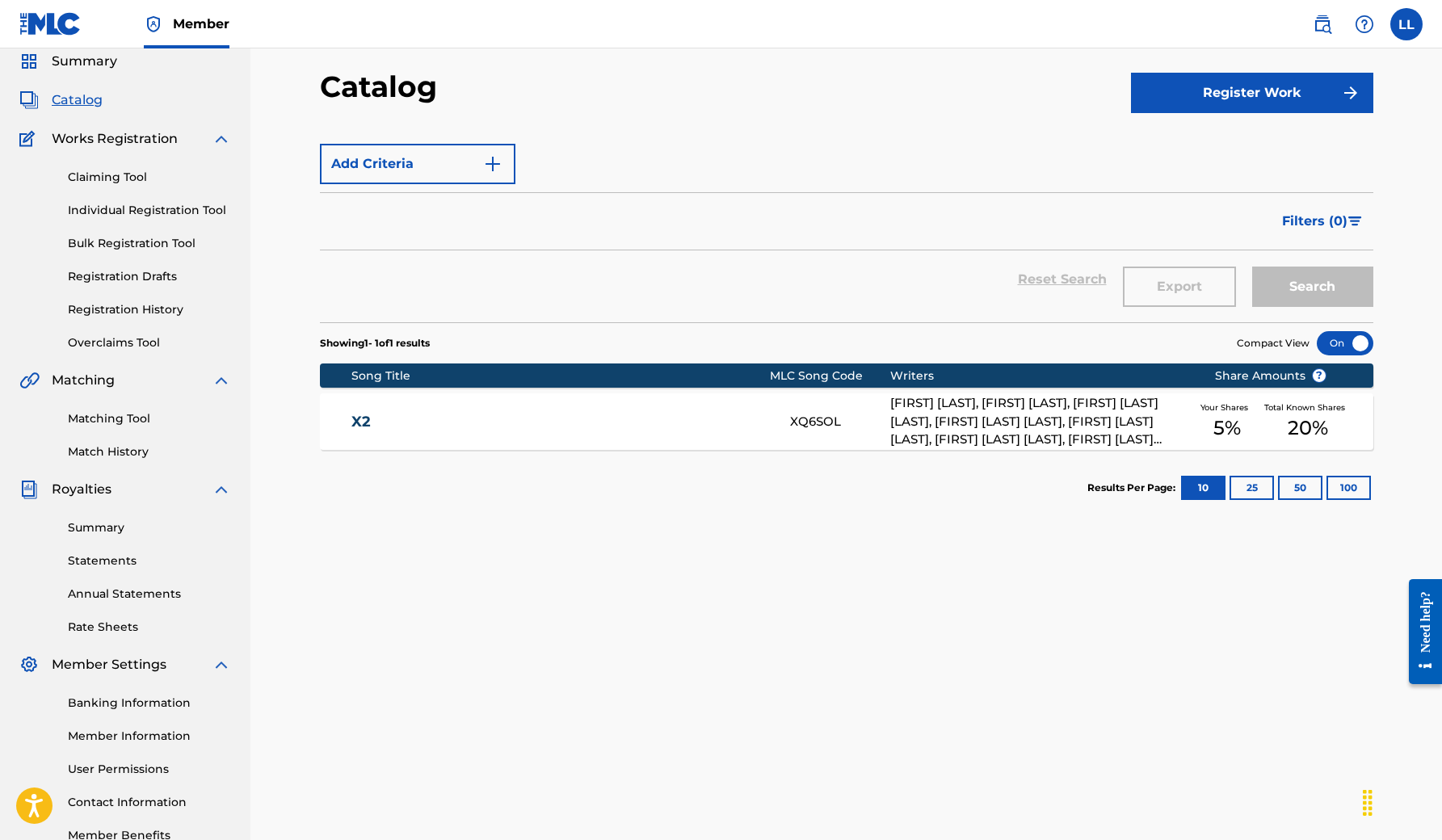 scroll, scrollTop: 0, scrollLeft: 0, axis: both 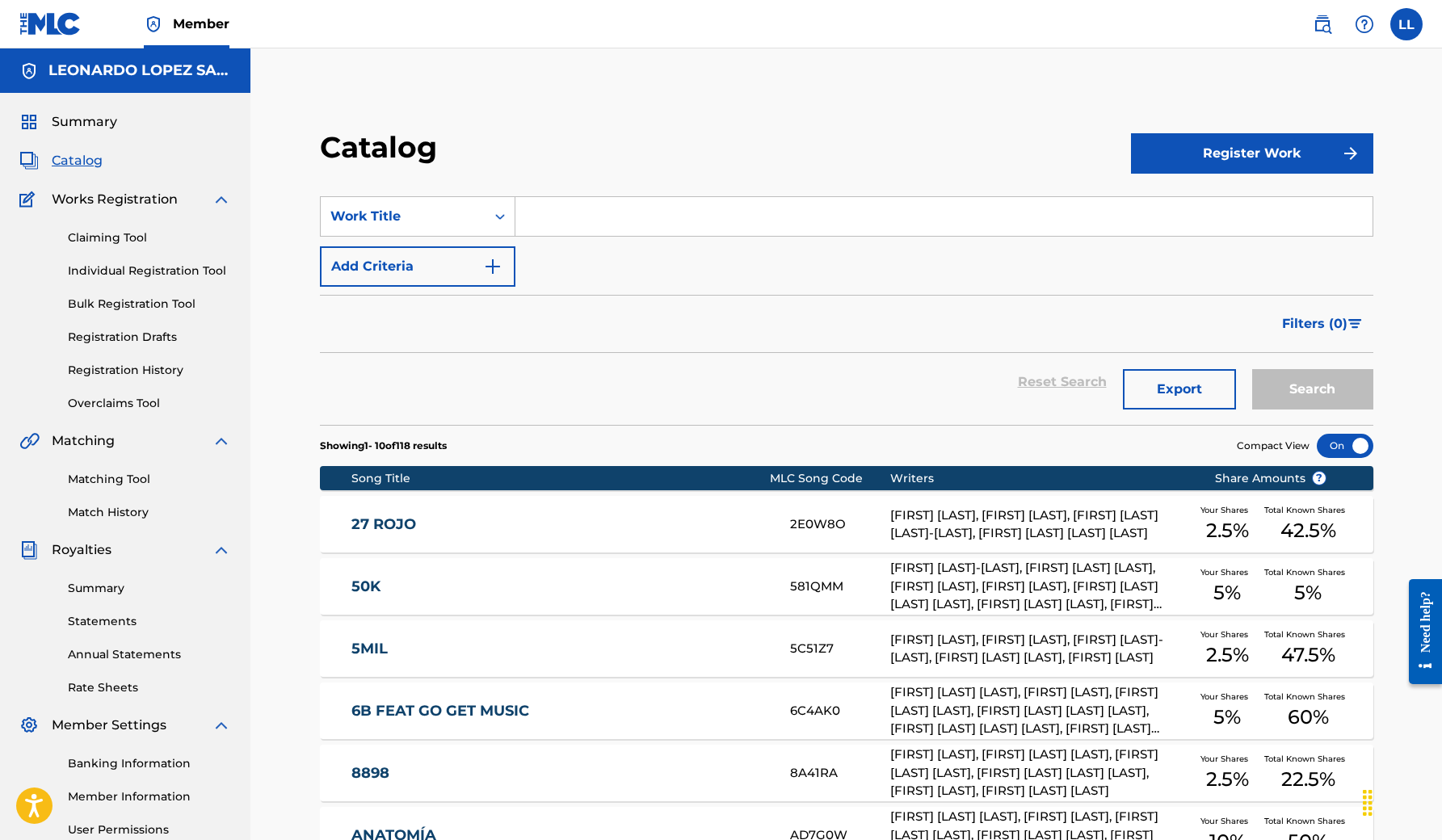 click on "Match History" at bounding box center (149, 512) 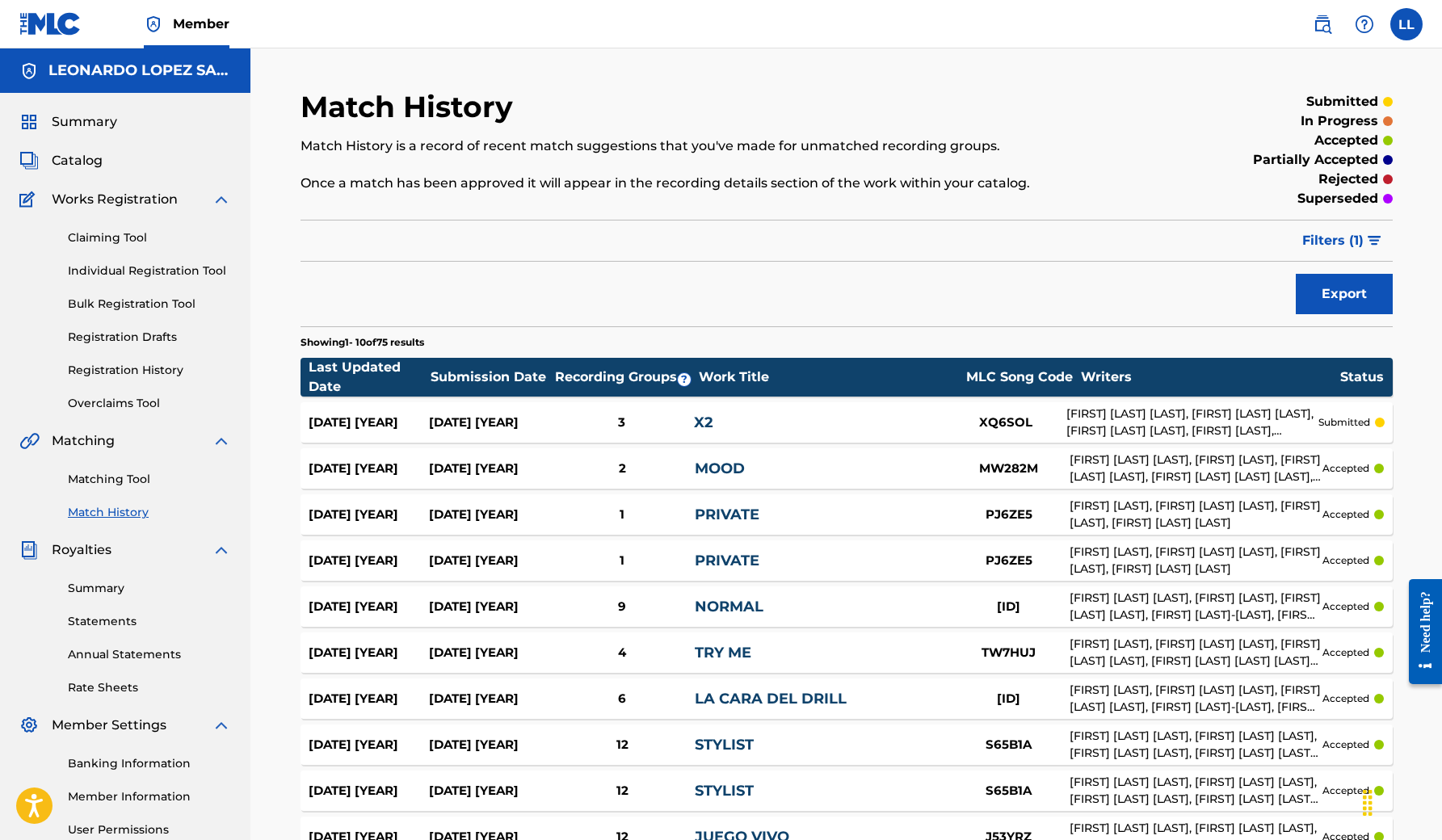 click on "Matching Tool" at bounding box center (149, 479) 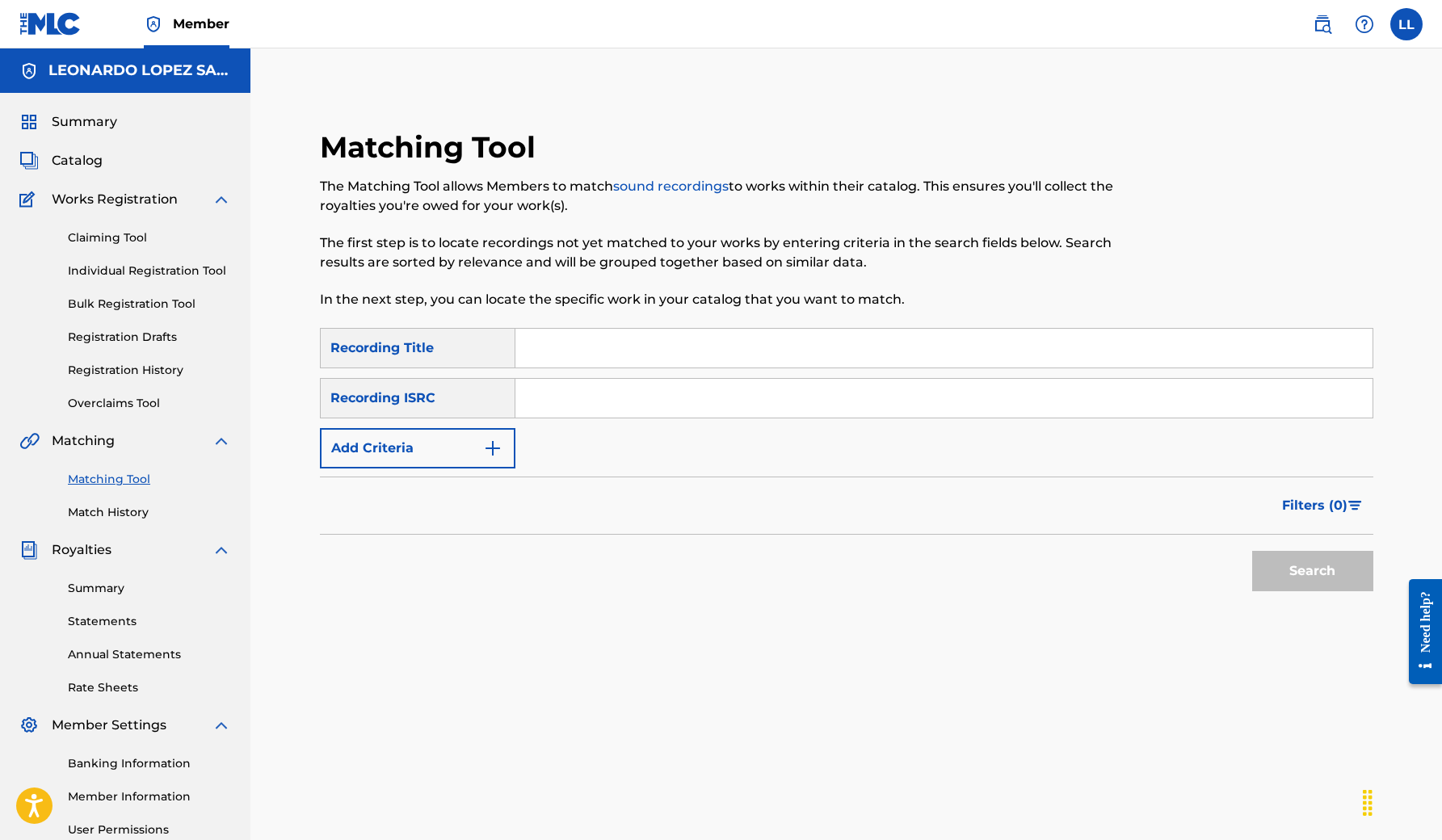 click at bounding box center [944, 348] 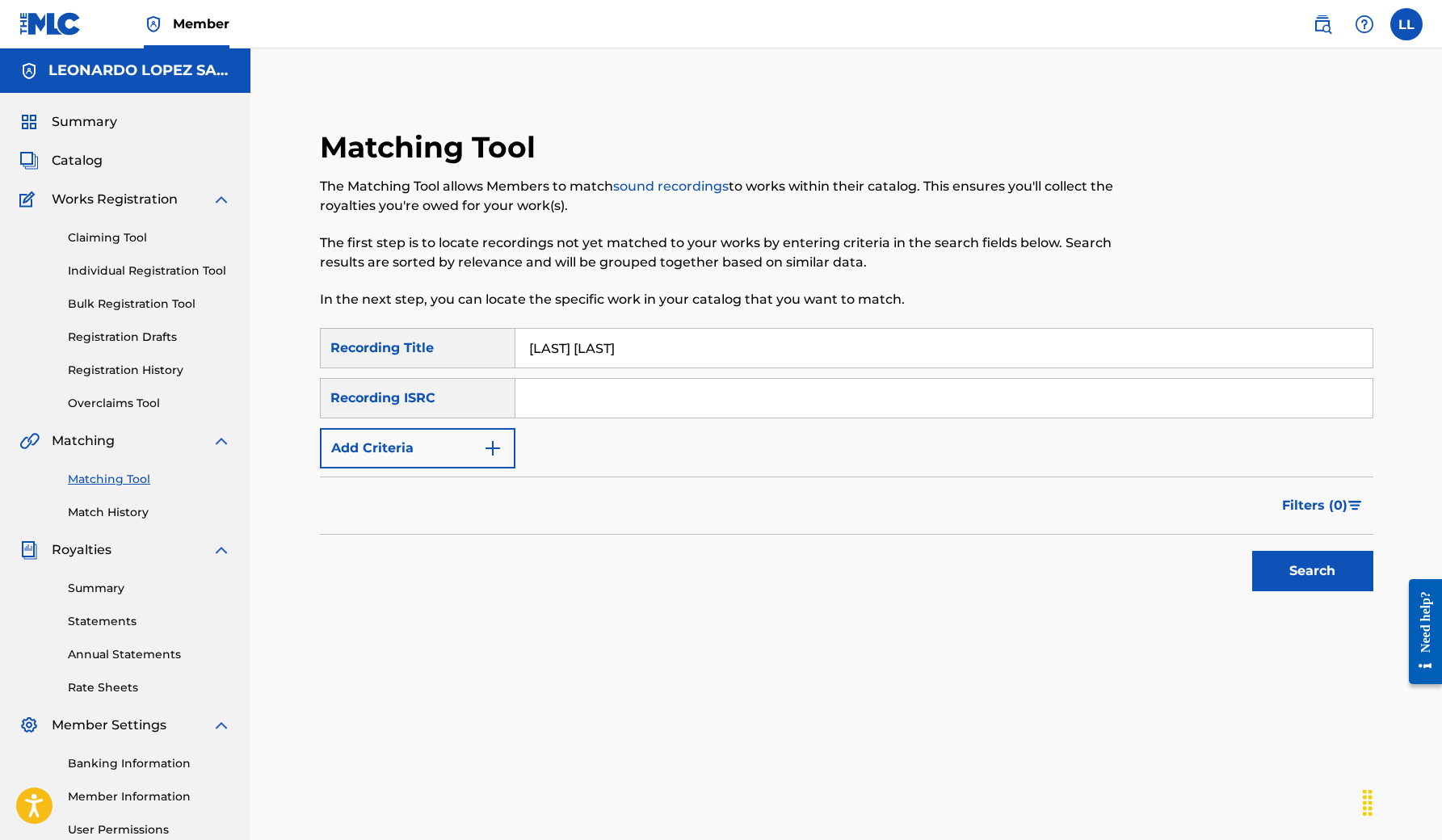 type on "[LAST] [LAST]" 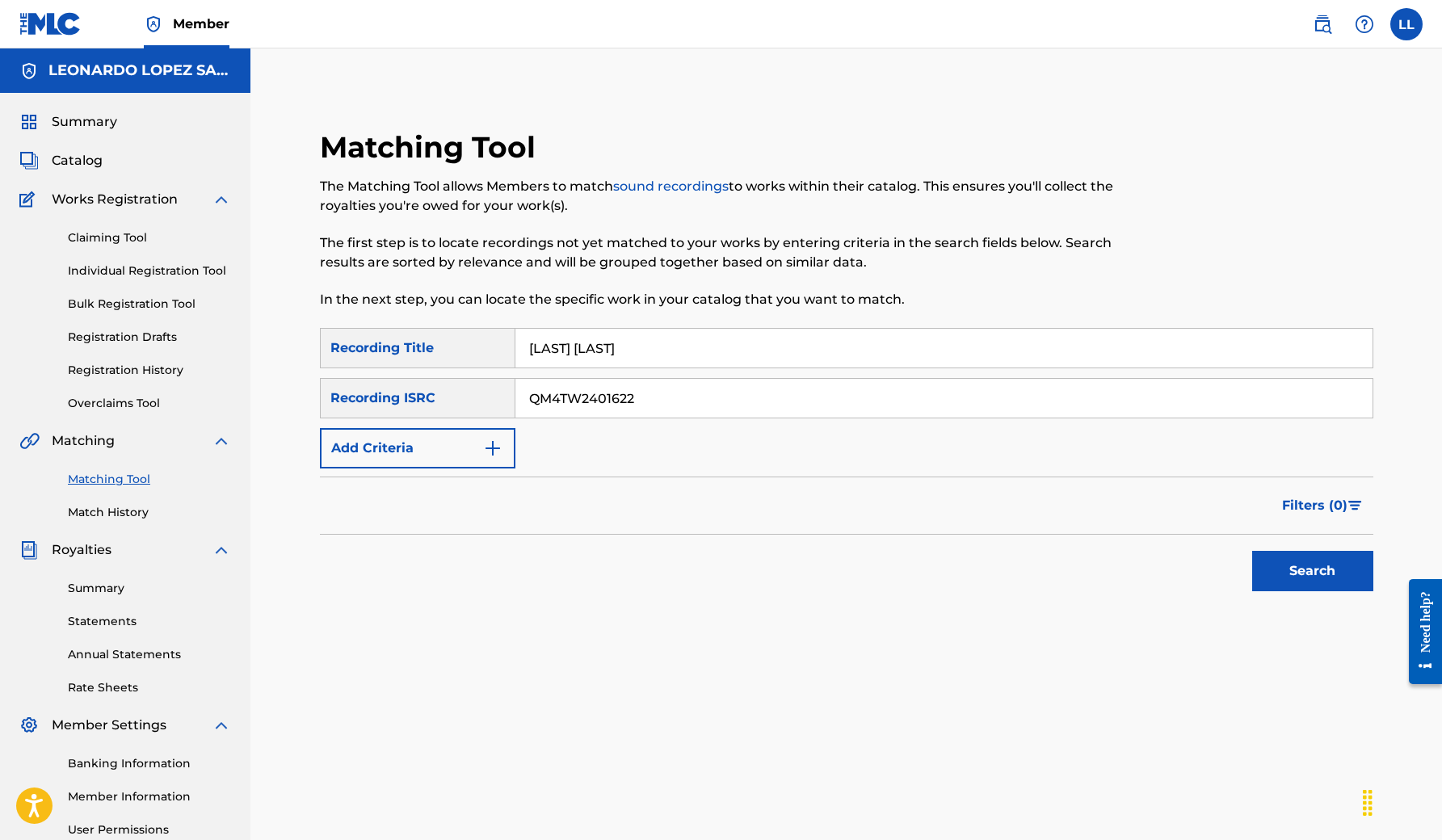 type on "QM4TW2401622" 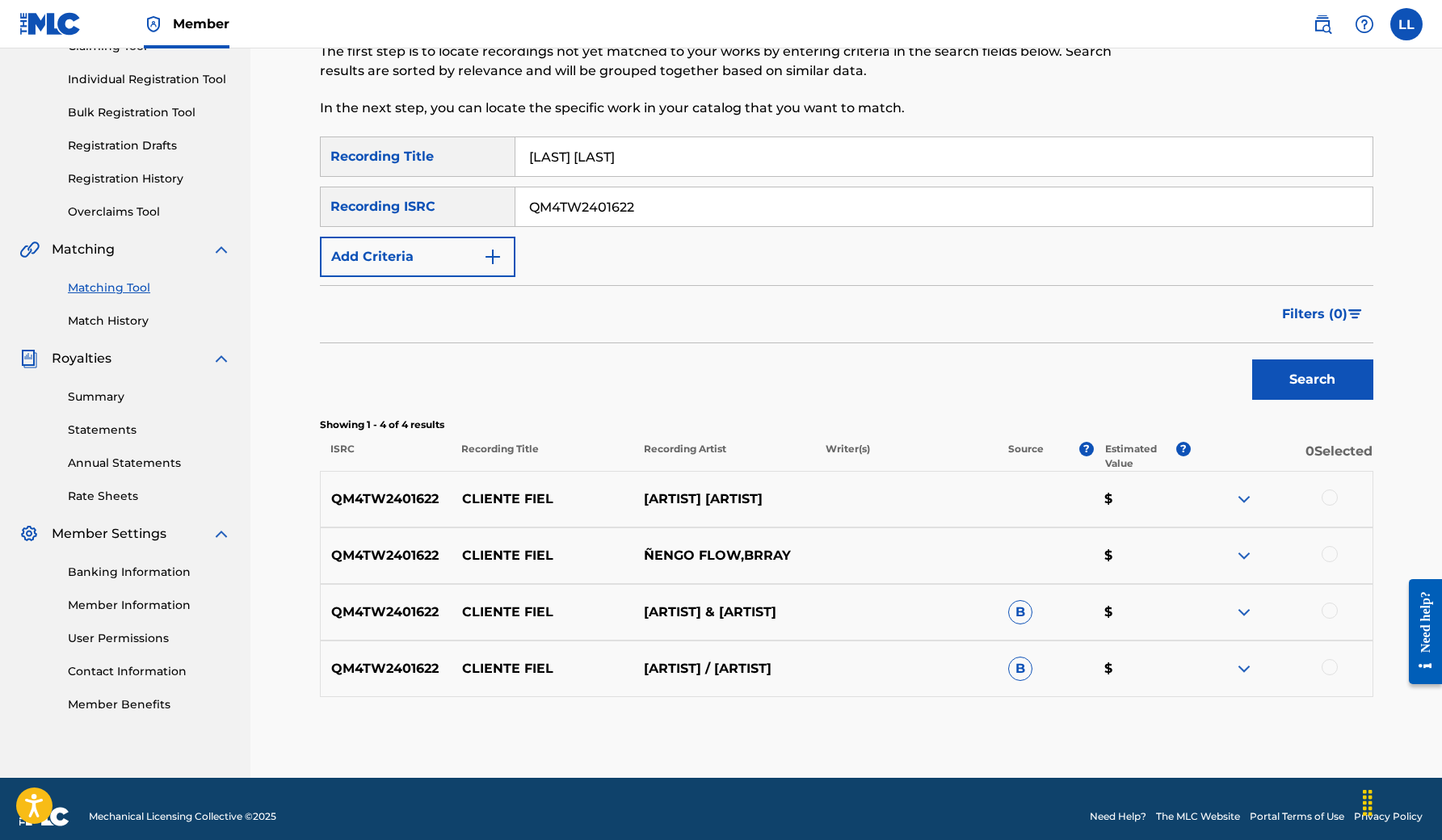 scroll, scrollTop: 195, scrollLeft: 0, axis: vertical 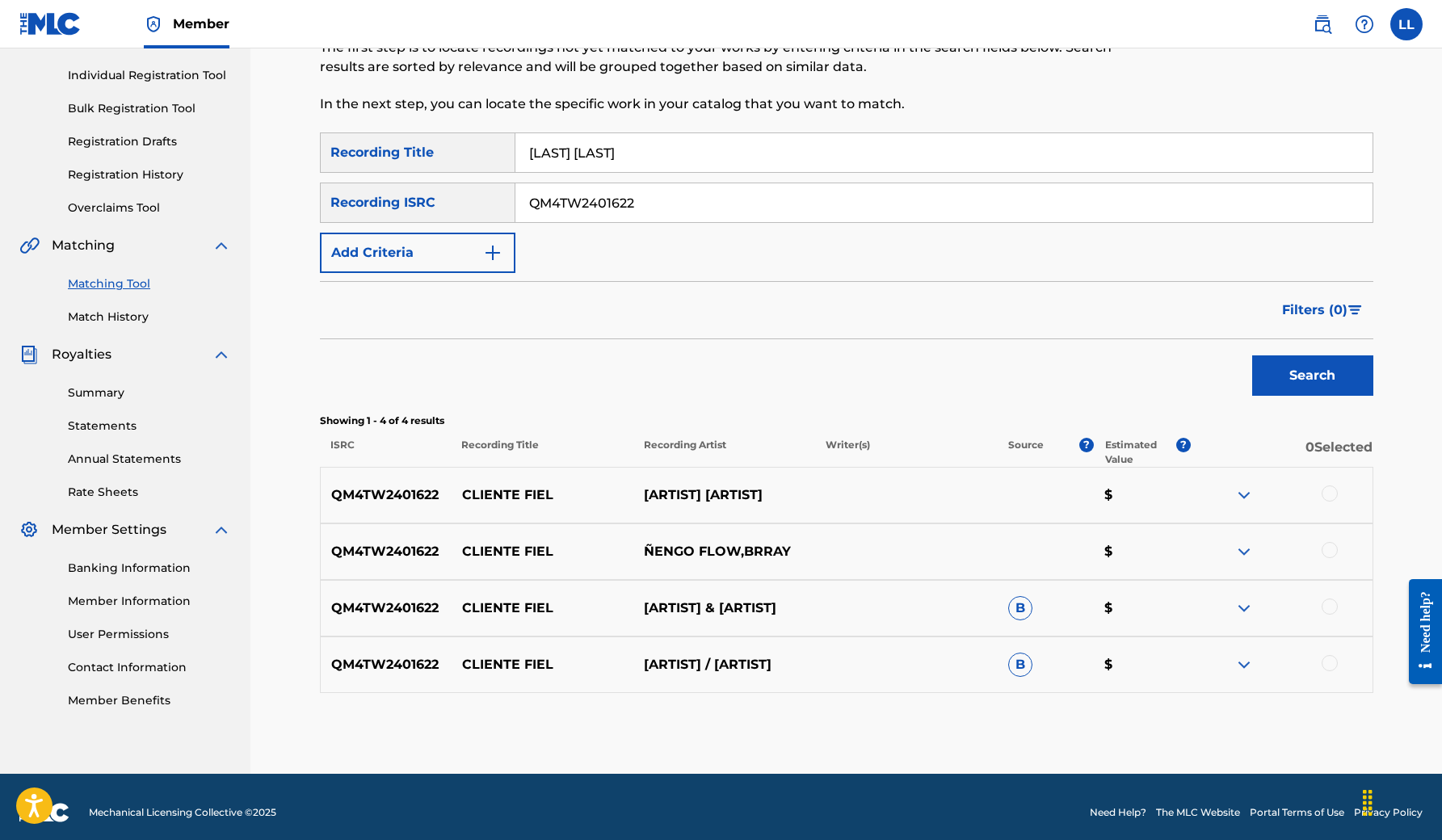 click on "B" at bounding box center (1020, 608) 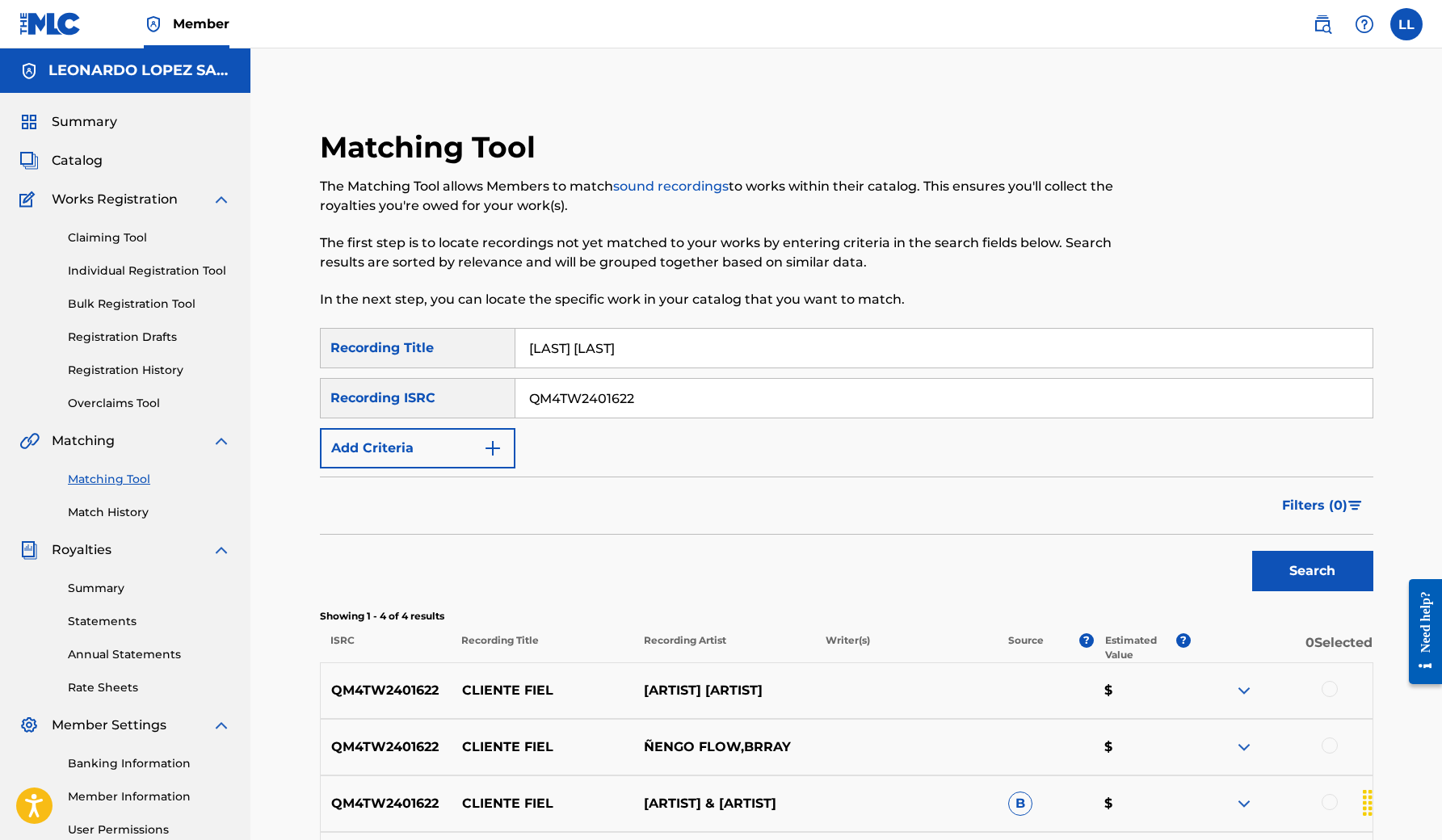 scroll, scrollTop: 0, scrollLeft: 0, axis: both 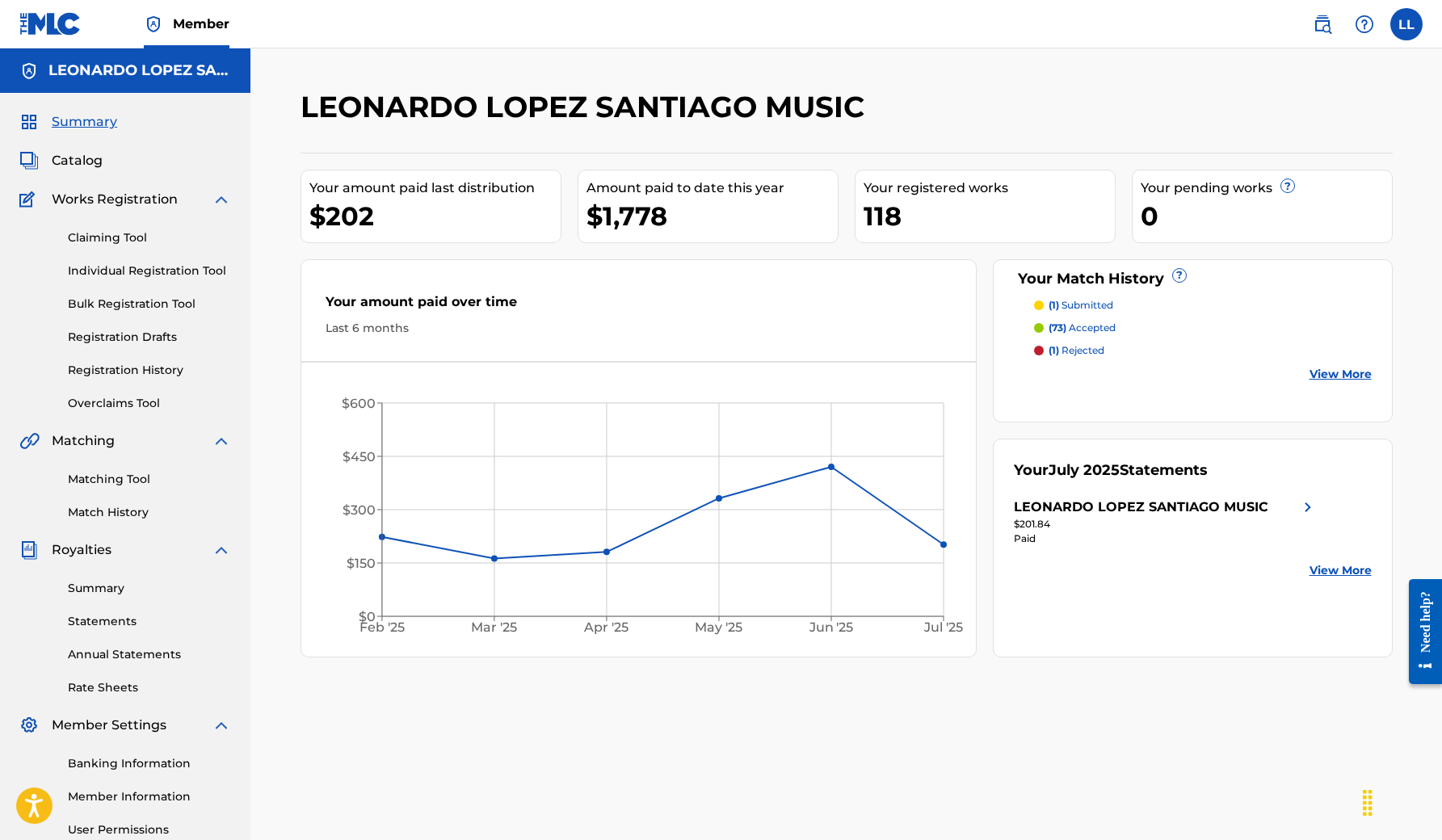 click at bounding box center (1406, 24) 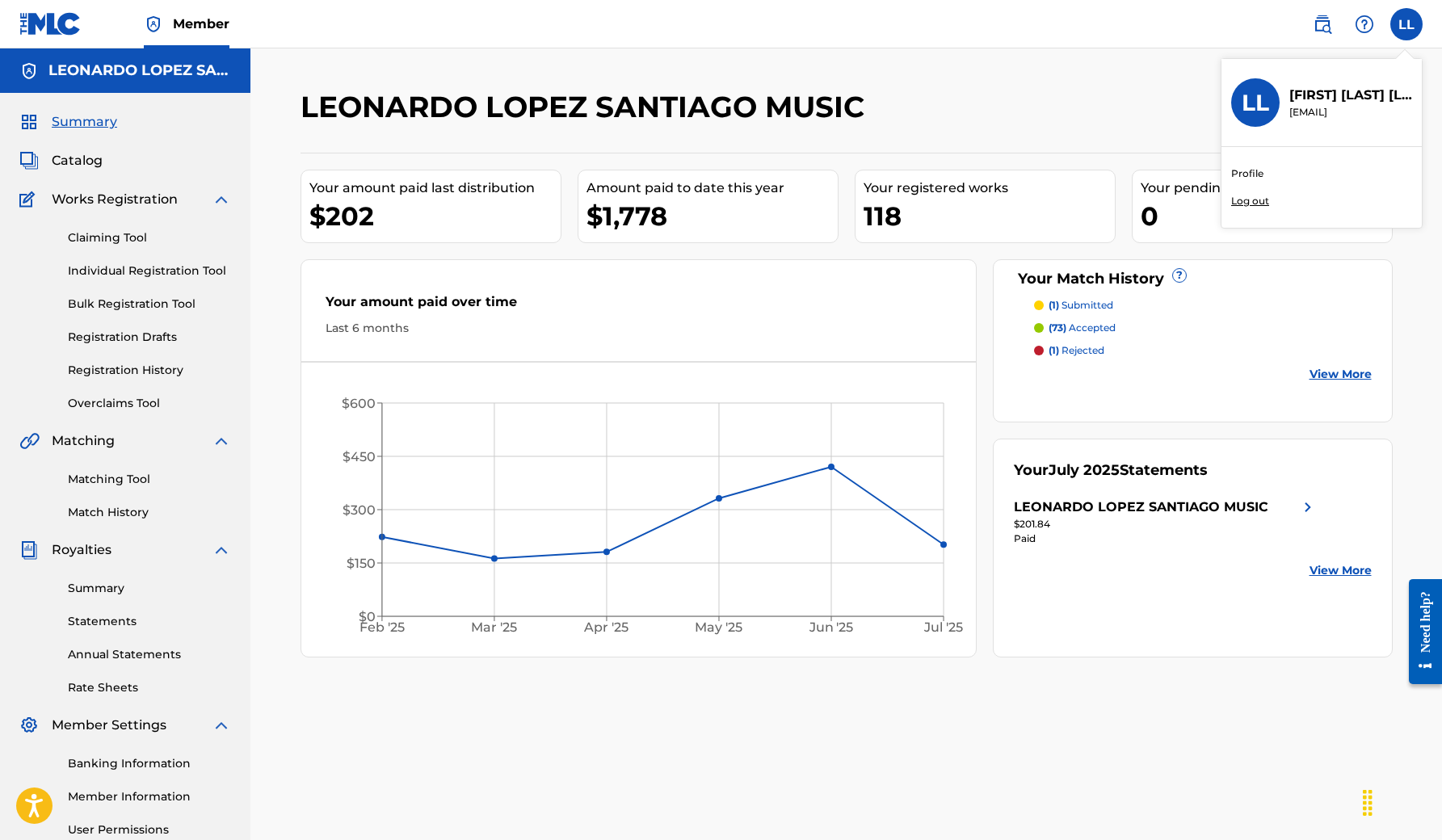 click on "Log out" at bounding box center [1250, 201] 